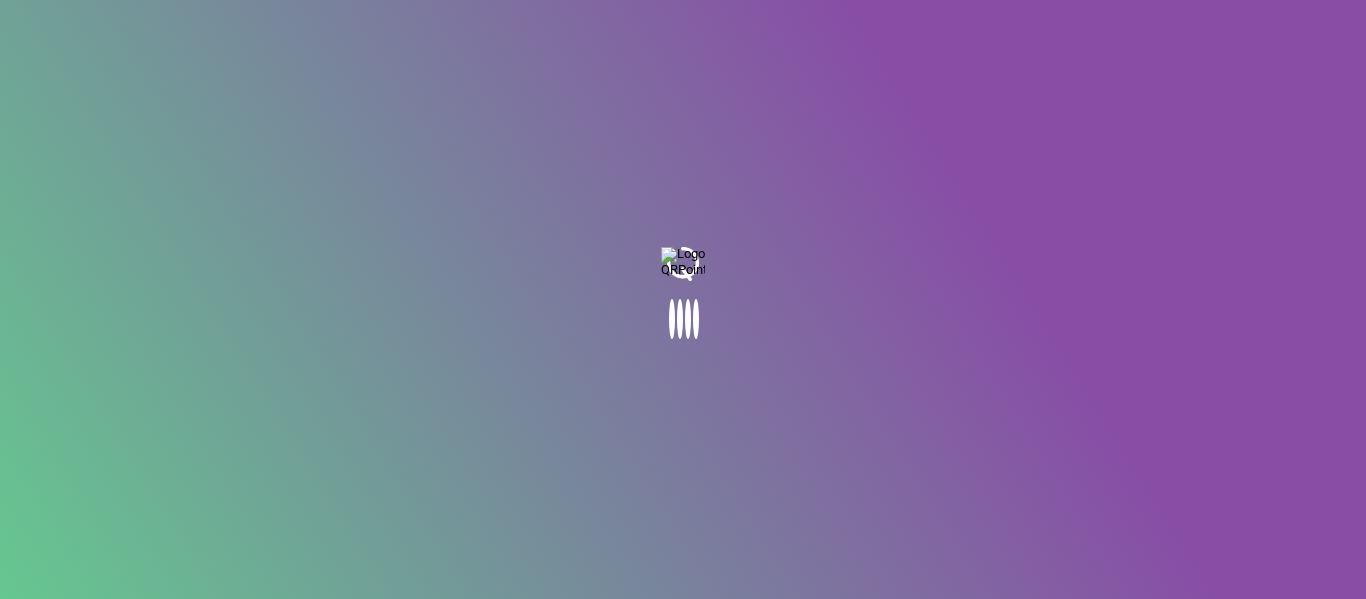 scroll, scrollTop: 0, scrollLeft: 0, axis: both 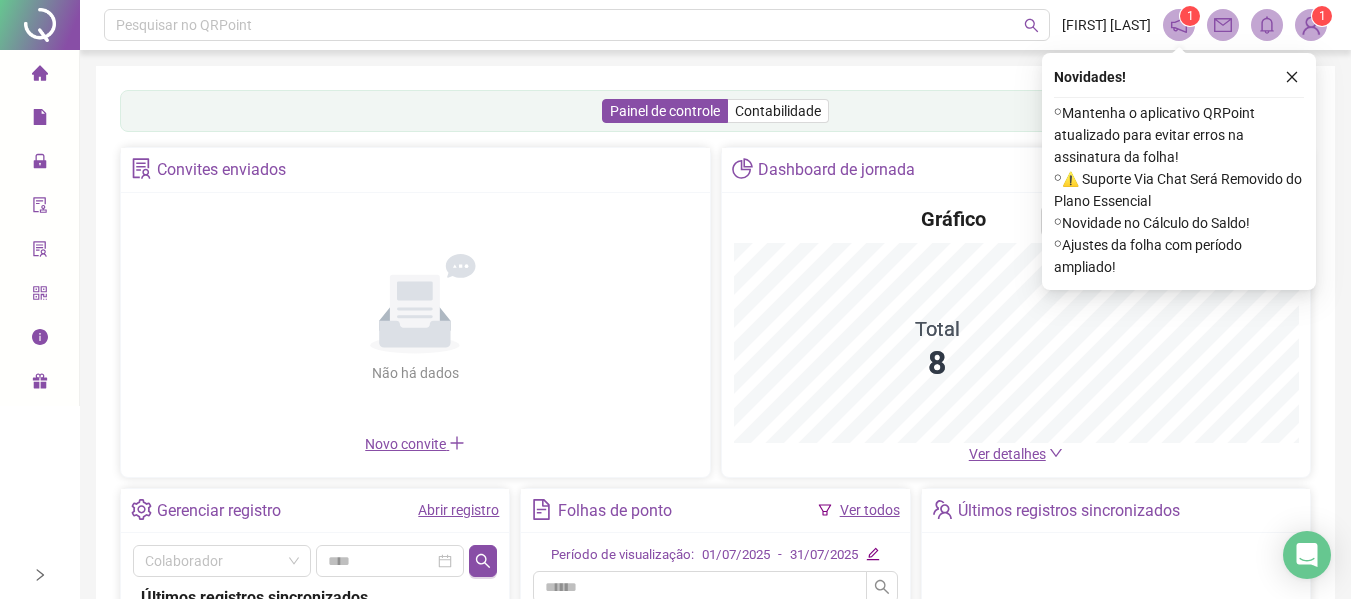 click 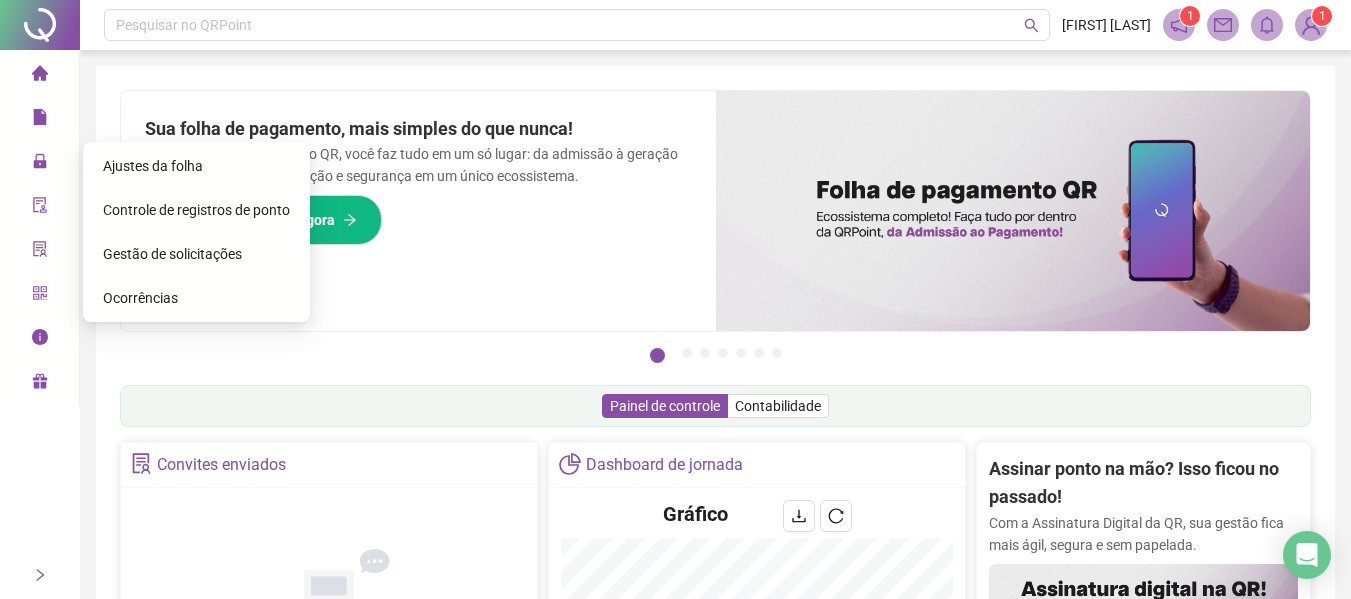 click on "Controle de registros de ponto" at bounding box center (196, 210) 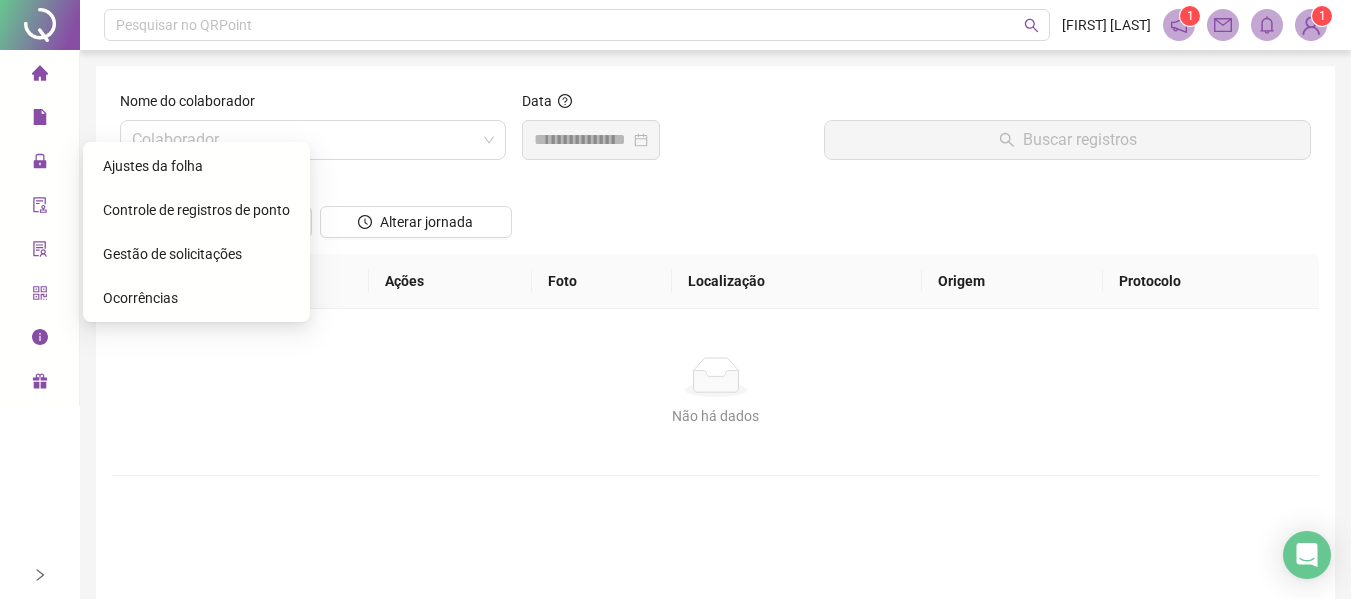 click on "Gestão de solicitações" at bounding box center (172, 254) 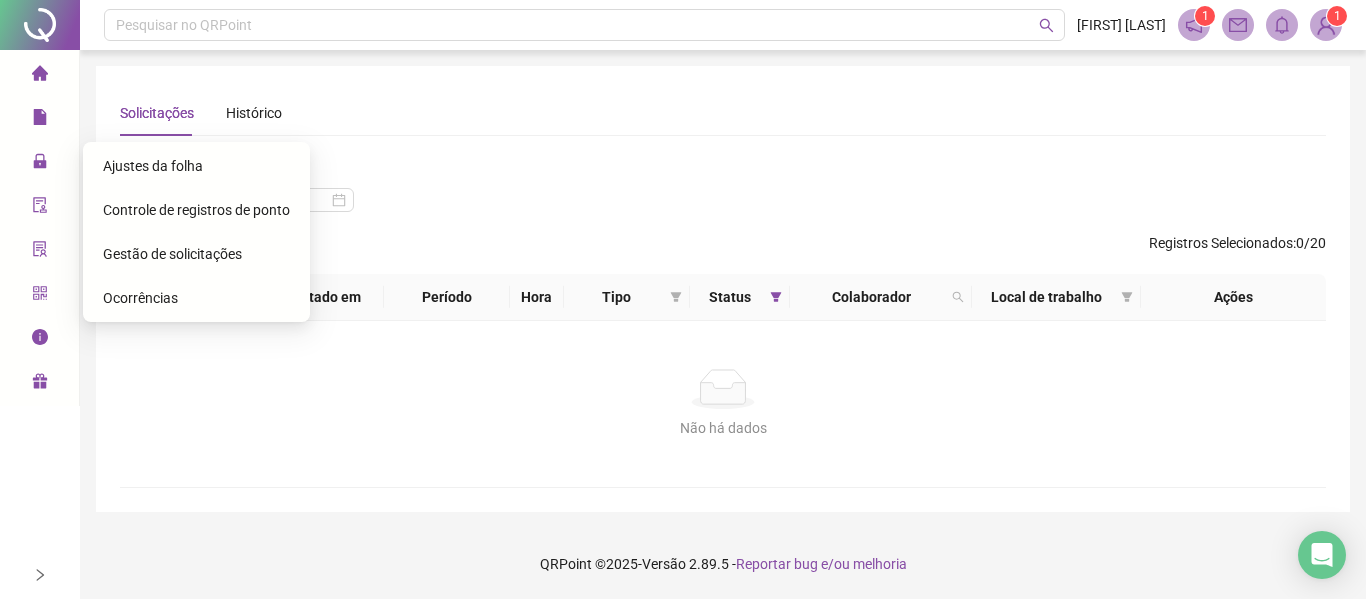 click on "Ajustes da folha" at bounding box center [153, 166] 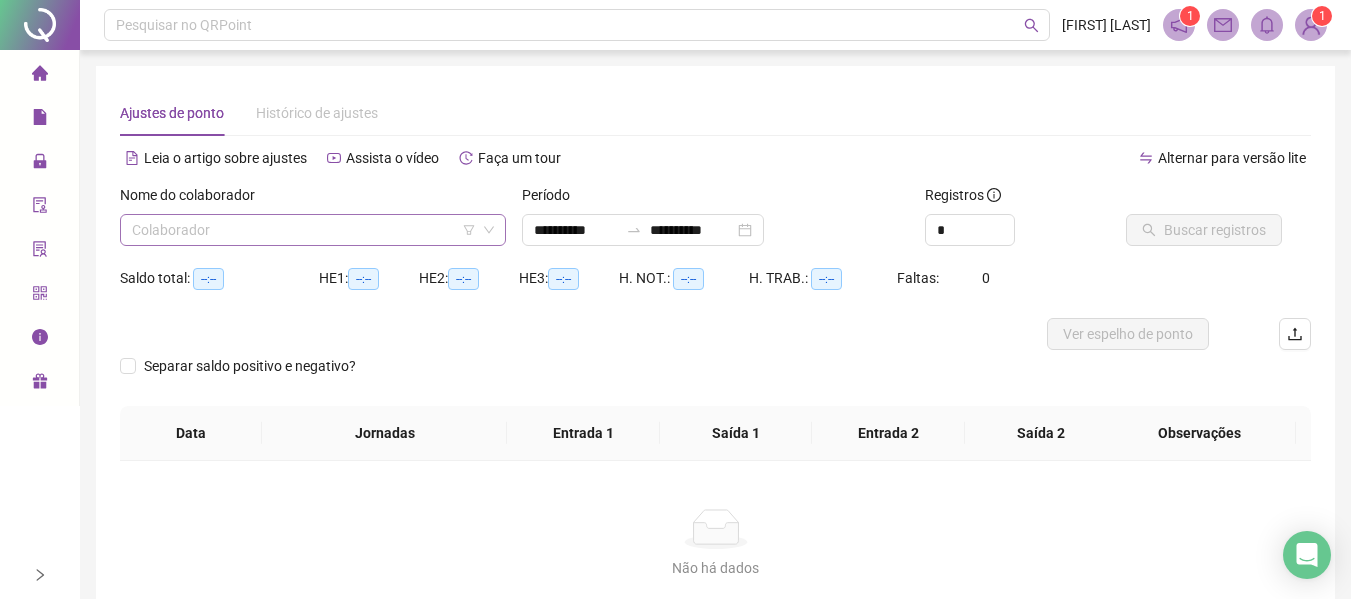 click at bounding box center [304, 230] 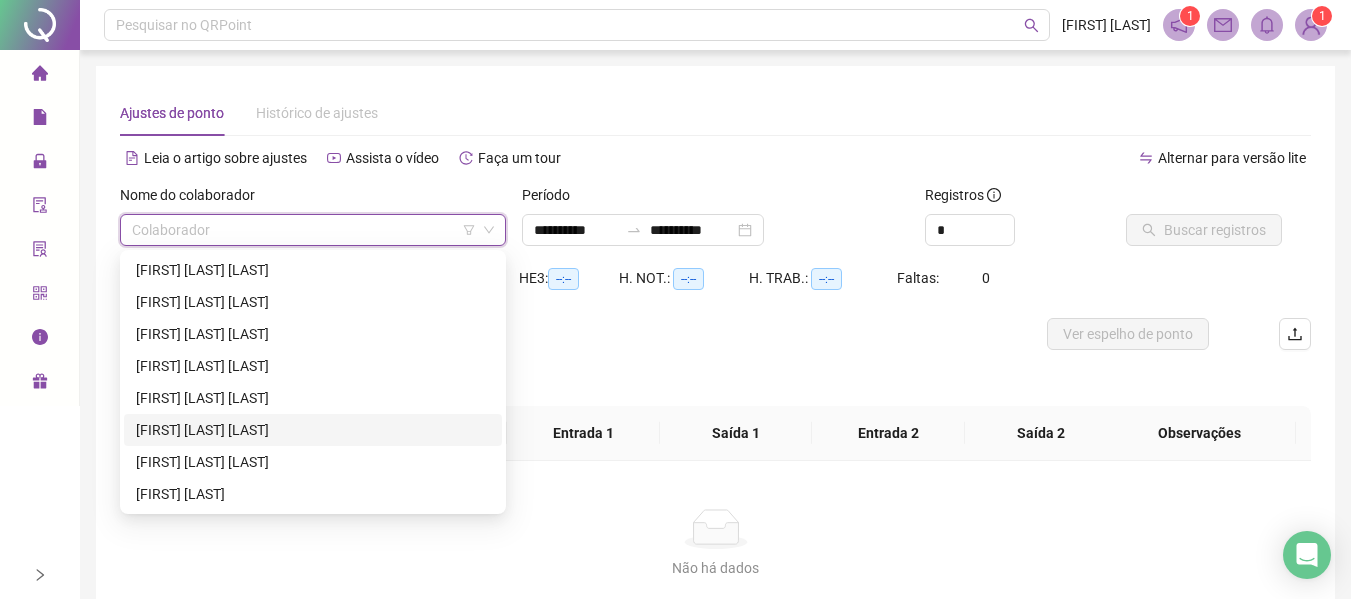 click on "[FIRST] [LAST] [LAST]" at bounding box center [313, 430] 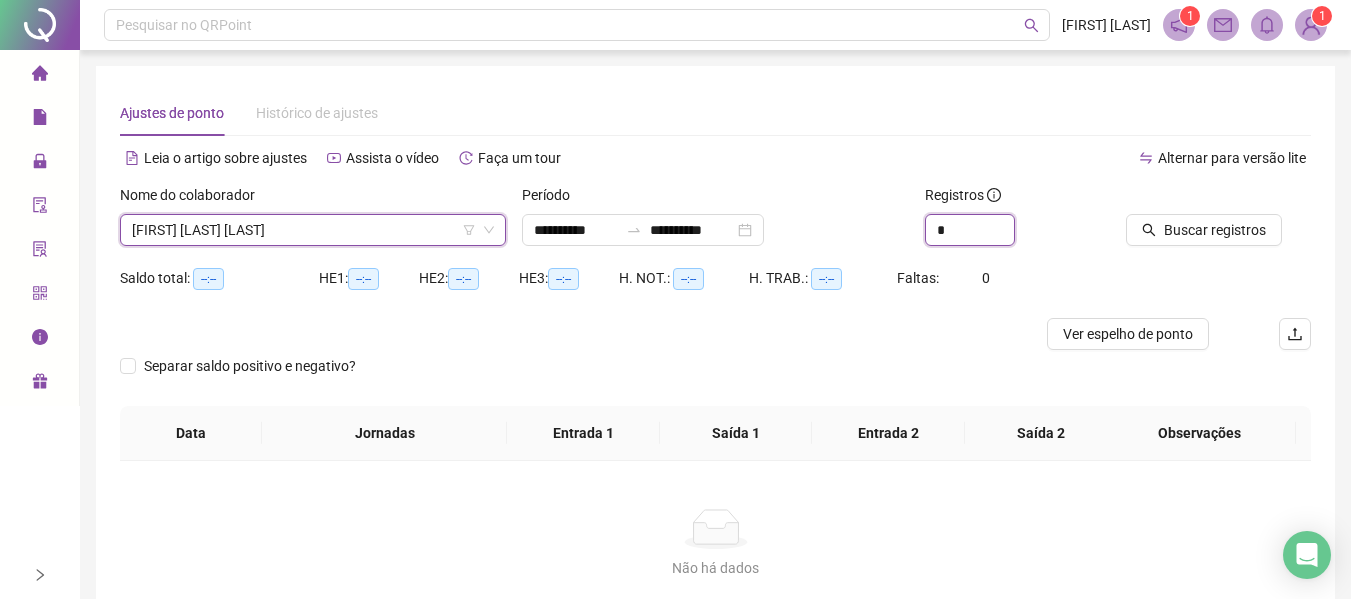 drag, startPoint x: 986, startPoint y: 227, endPoint x: 815, endPoint y: 261, distance: 174.34735 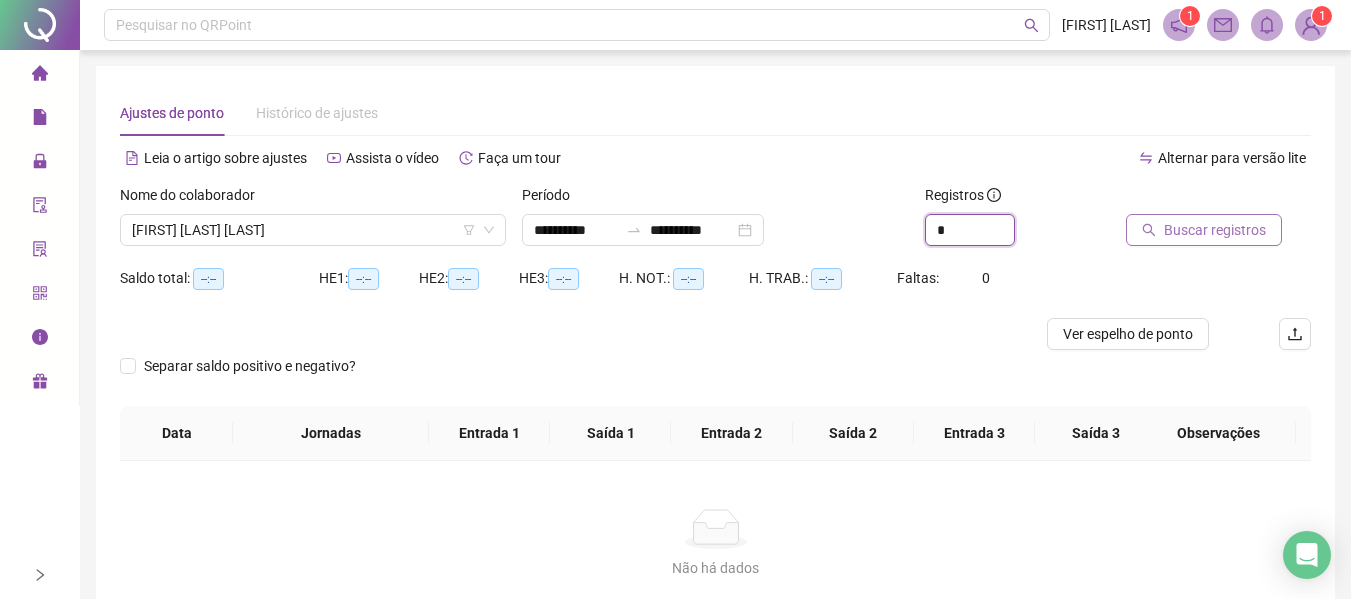 type on "*" 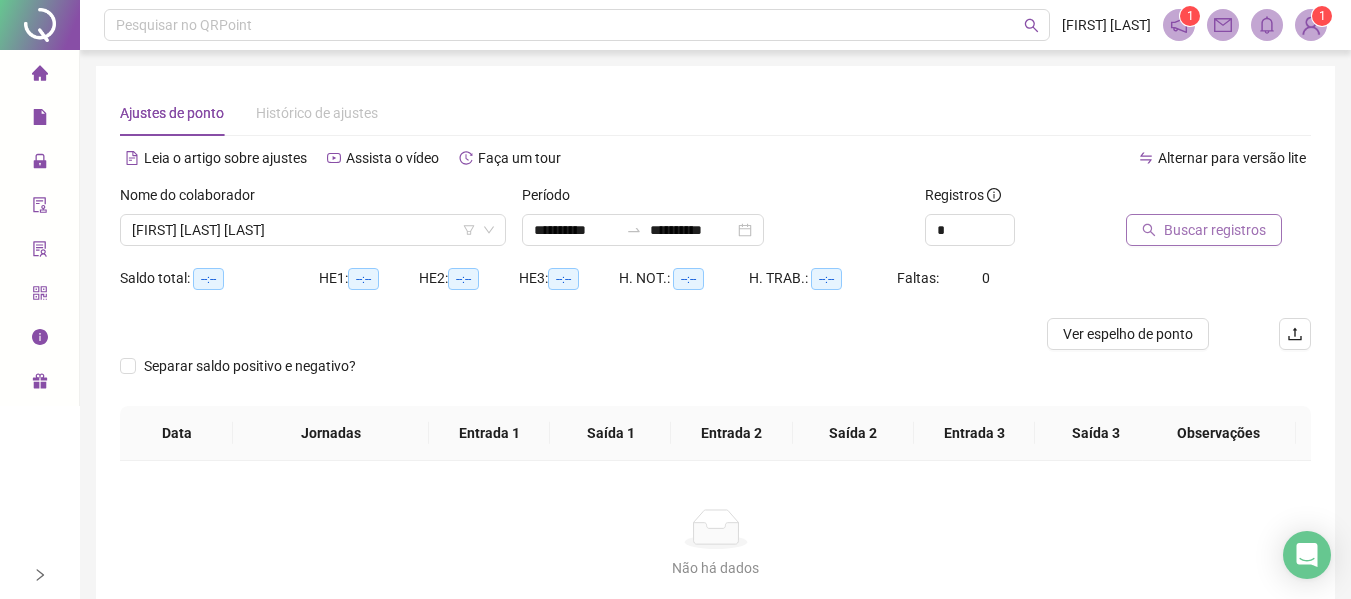 click on "Buscar registros" at bounding box center [1215, 230] 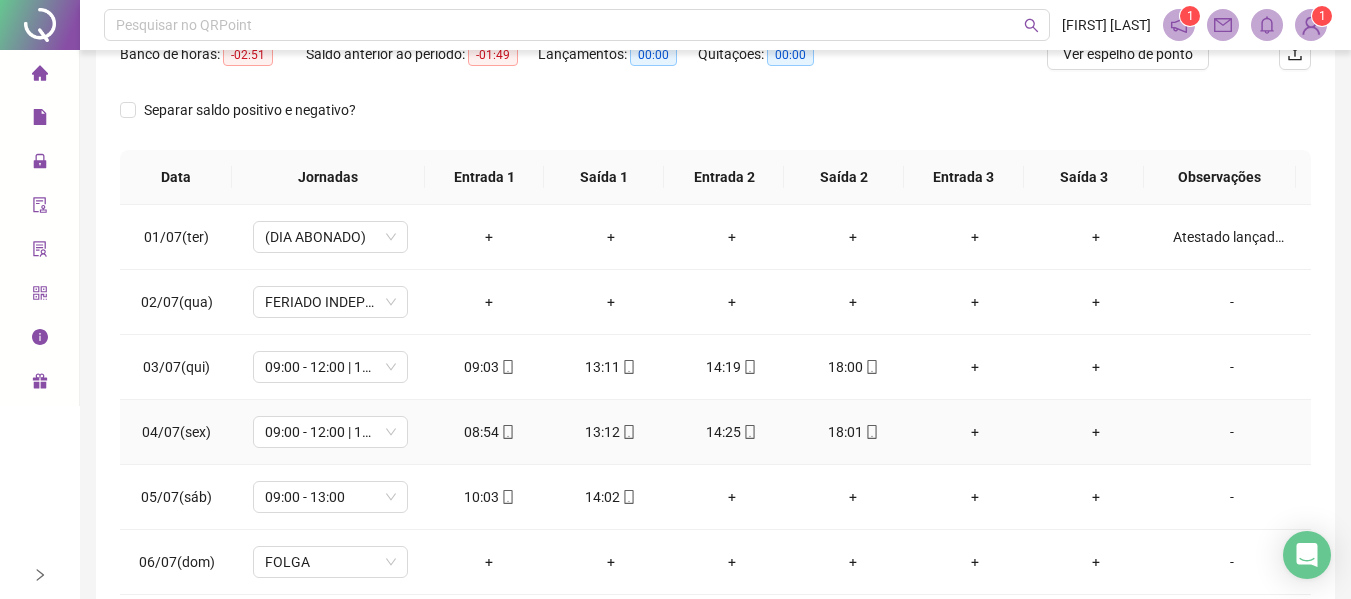 scroll, scrollTop: 423, scrollLeft: 0, axis: vertical 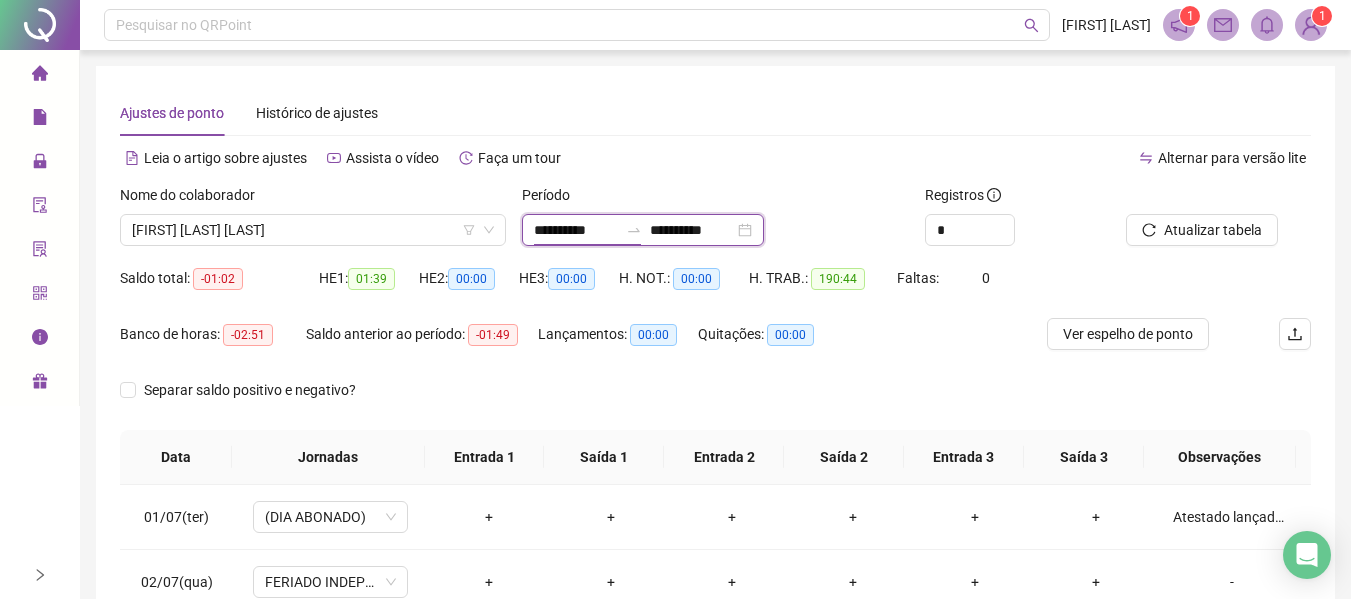 click on "**********" at bounding box center (576, 230) 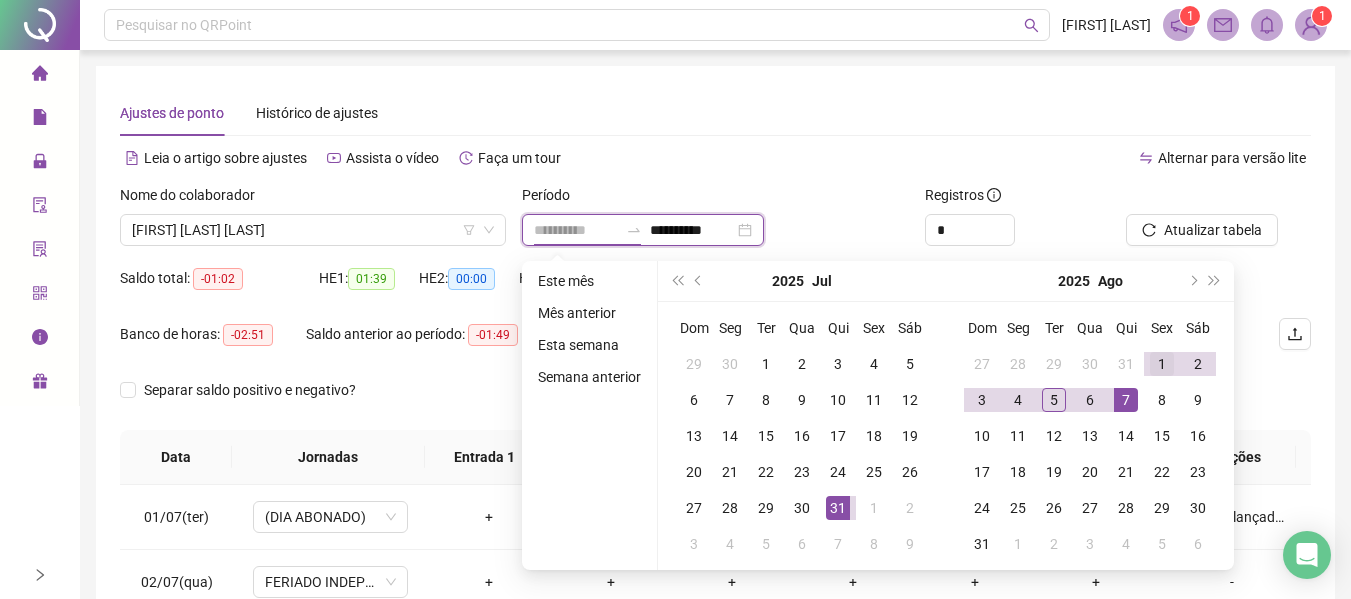 type on "**********" 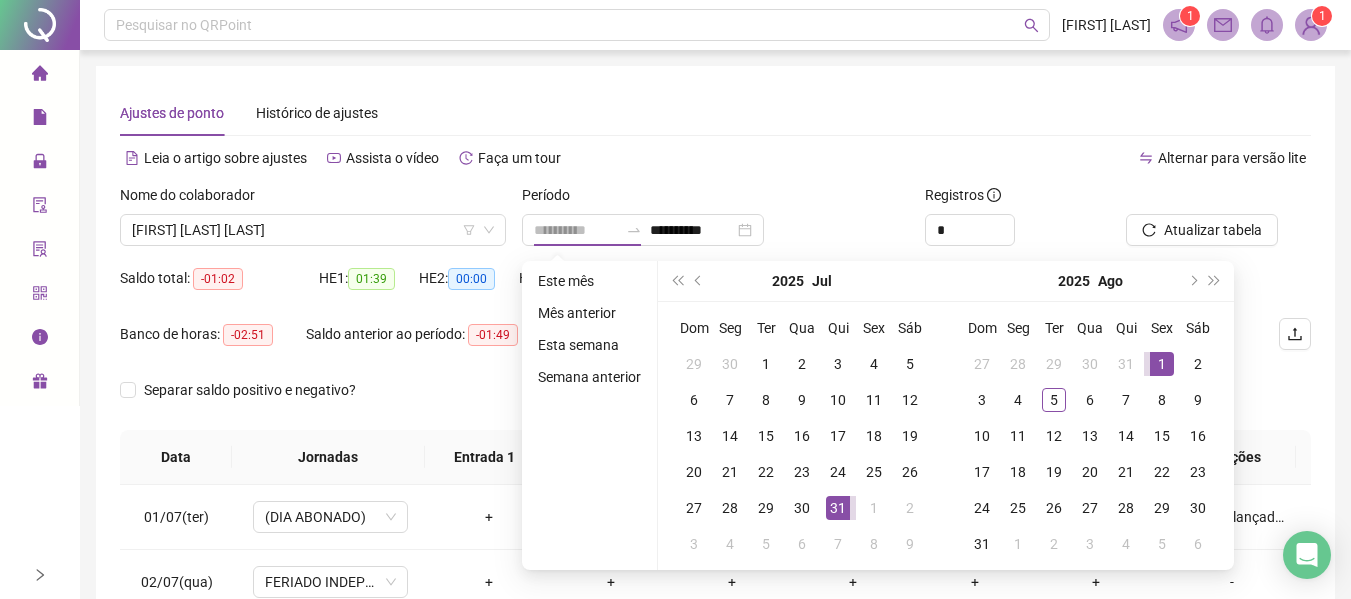 click on "1" at bounding box center [1162, 364] 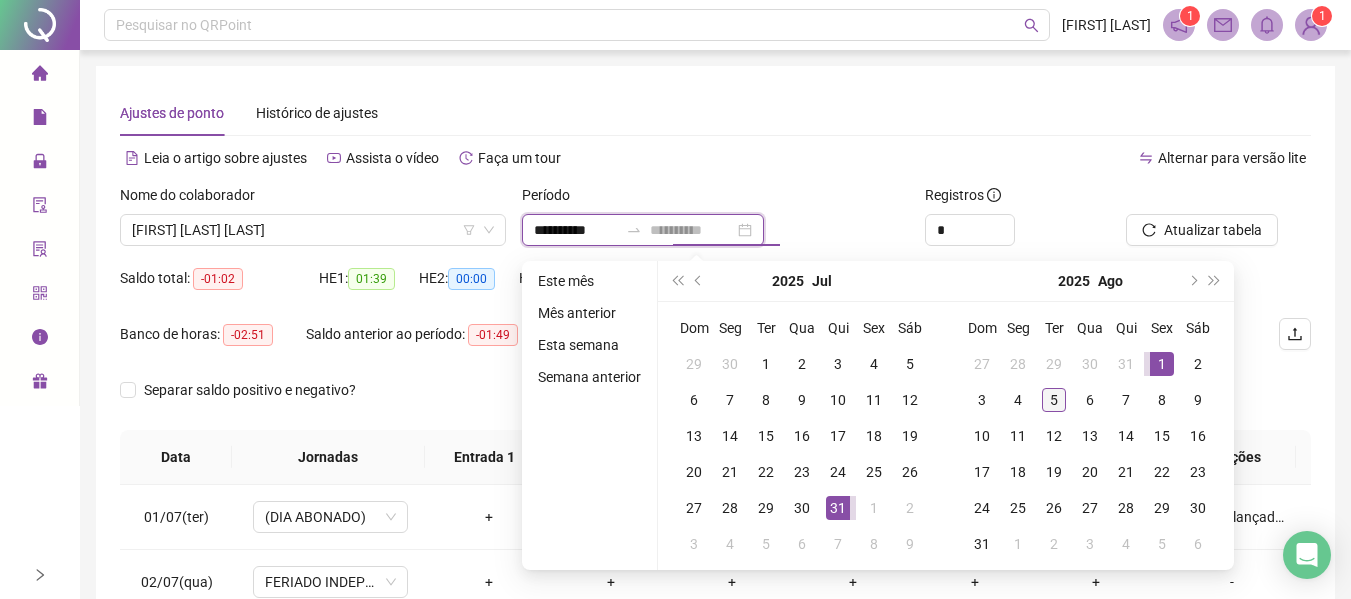 type on "**********" 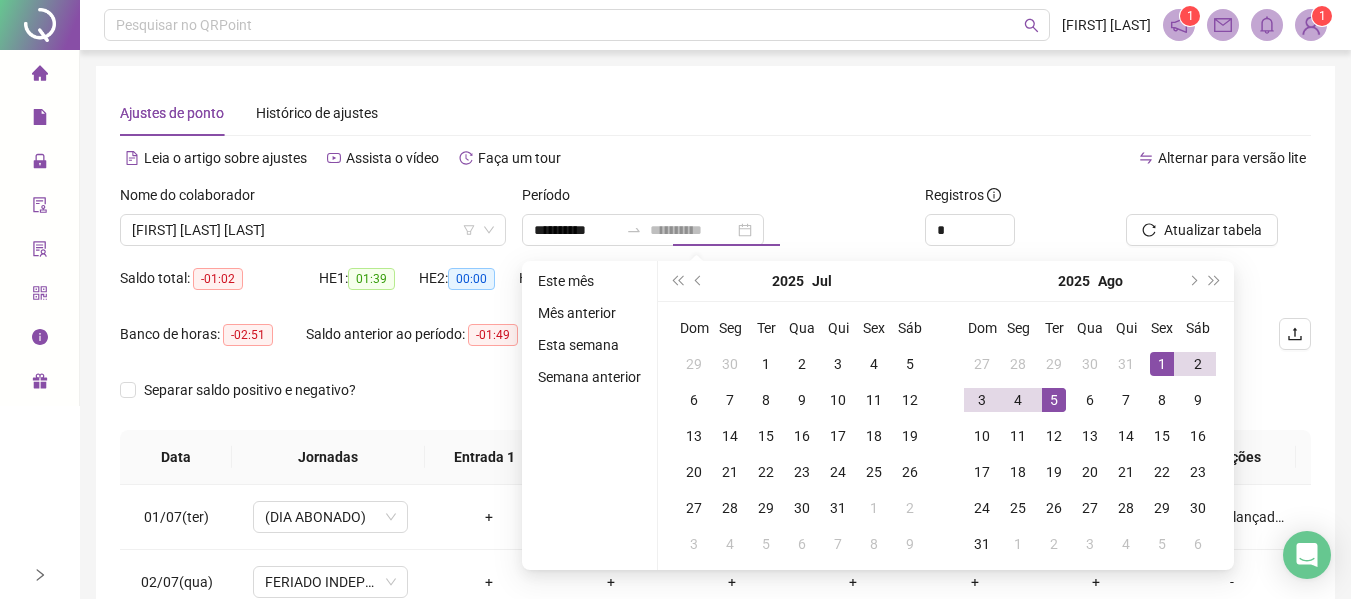click on "5" at bounding box center (1054, 400) 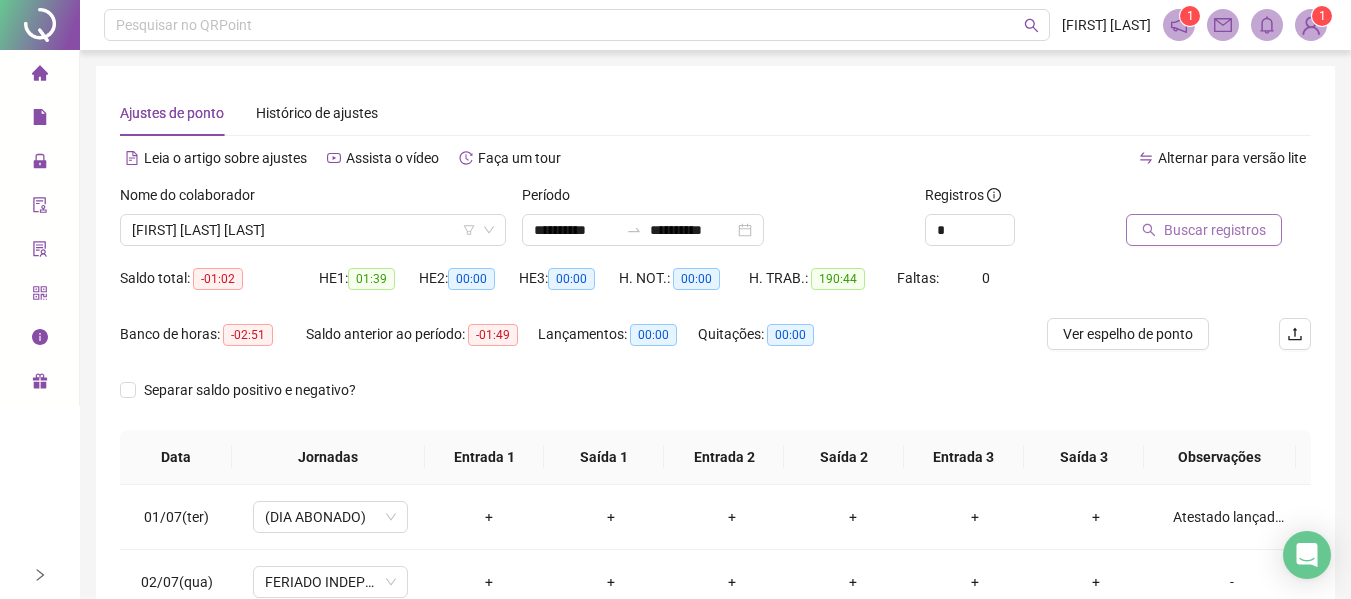click on "Buscar registros" at bounding box center [1215, 230] 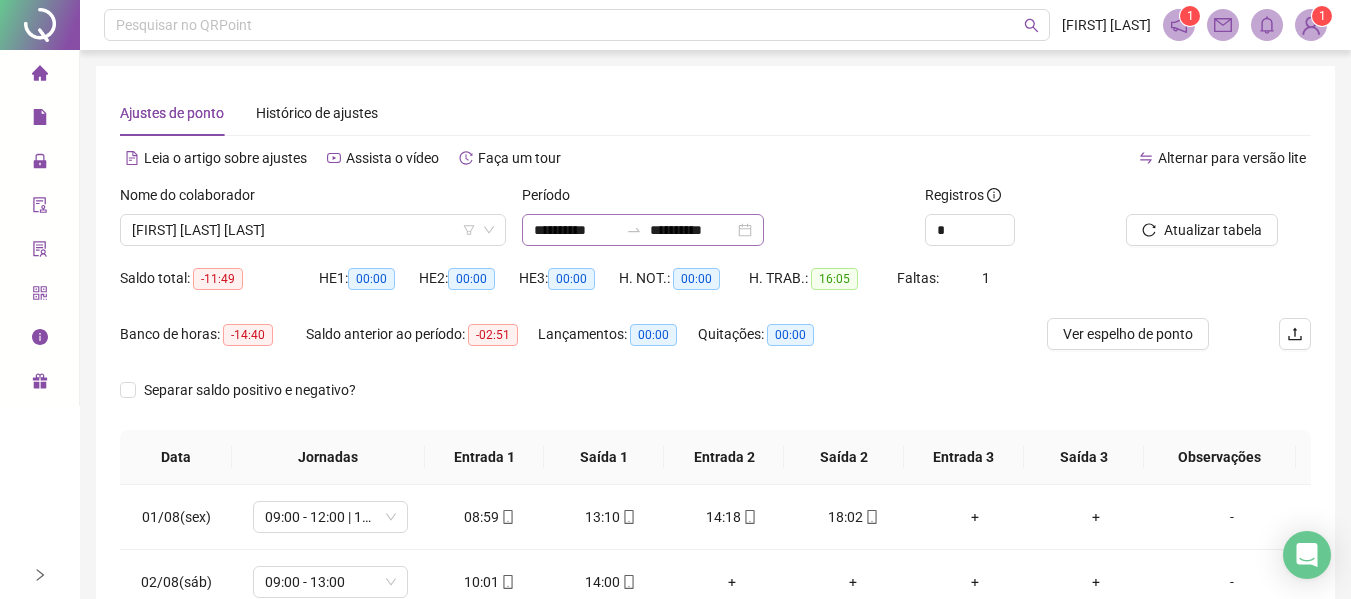 click on "**********" at bounding box center [643, 230] 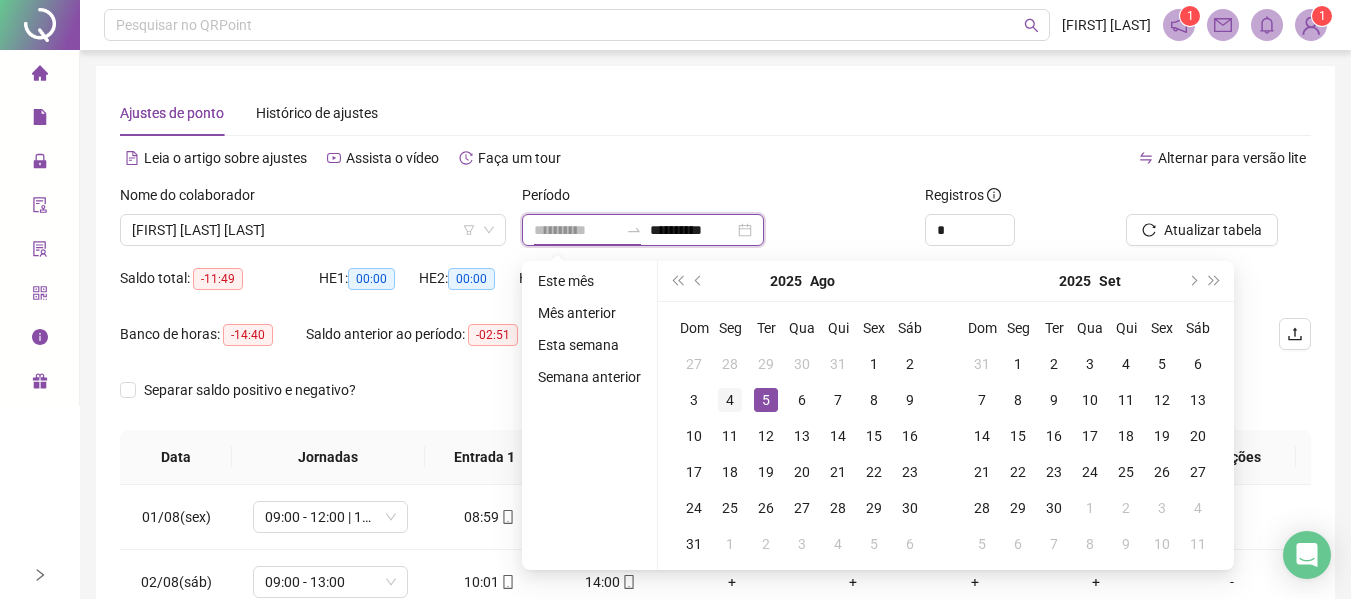 type on "**********" 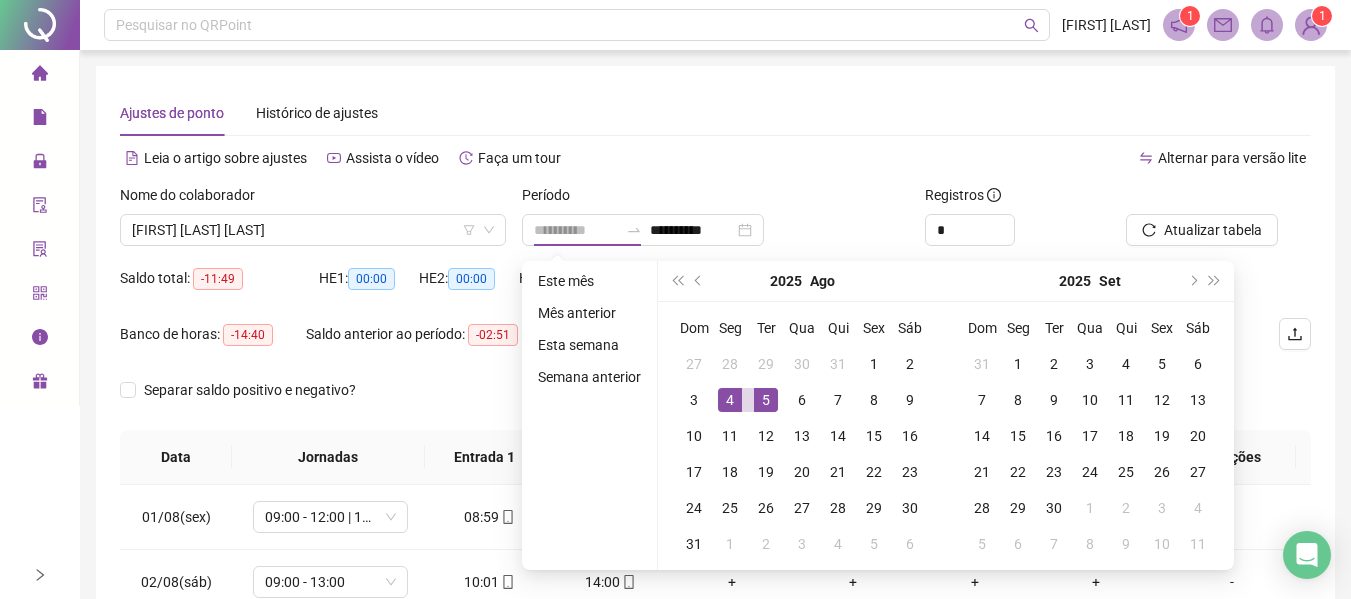 click on "4" at bounding box center [730, 400] 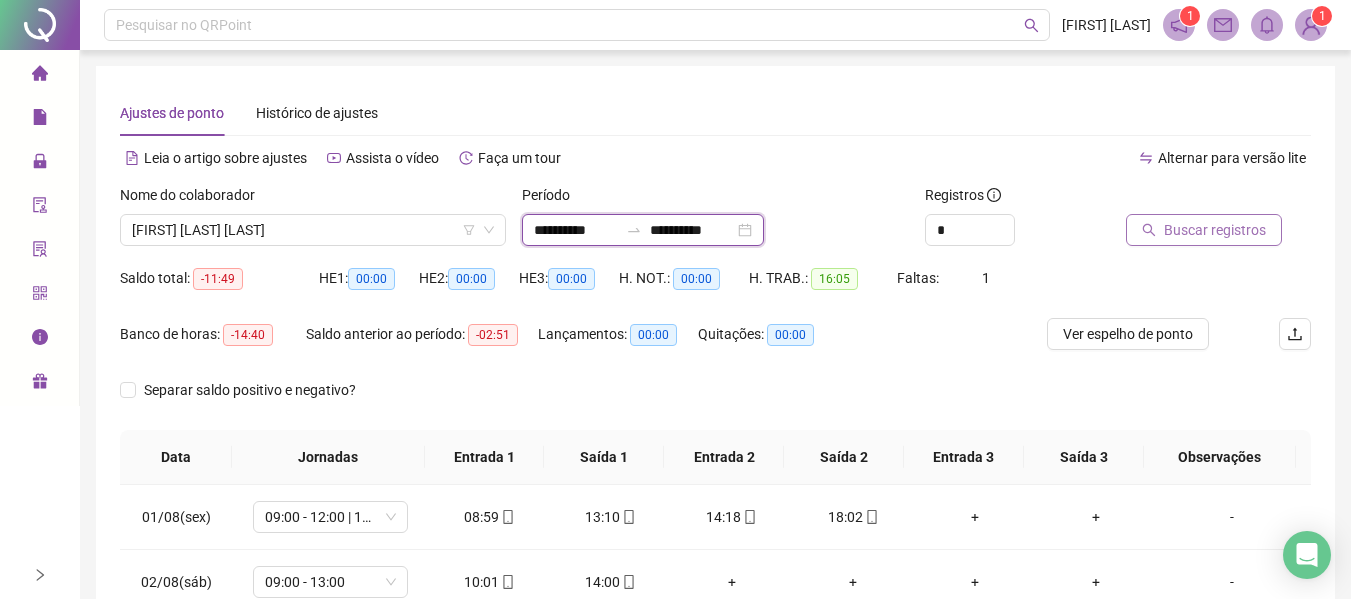 click on "**********" at bounding box center [692, 230] 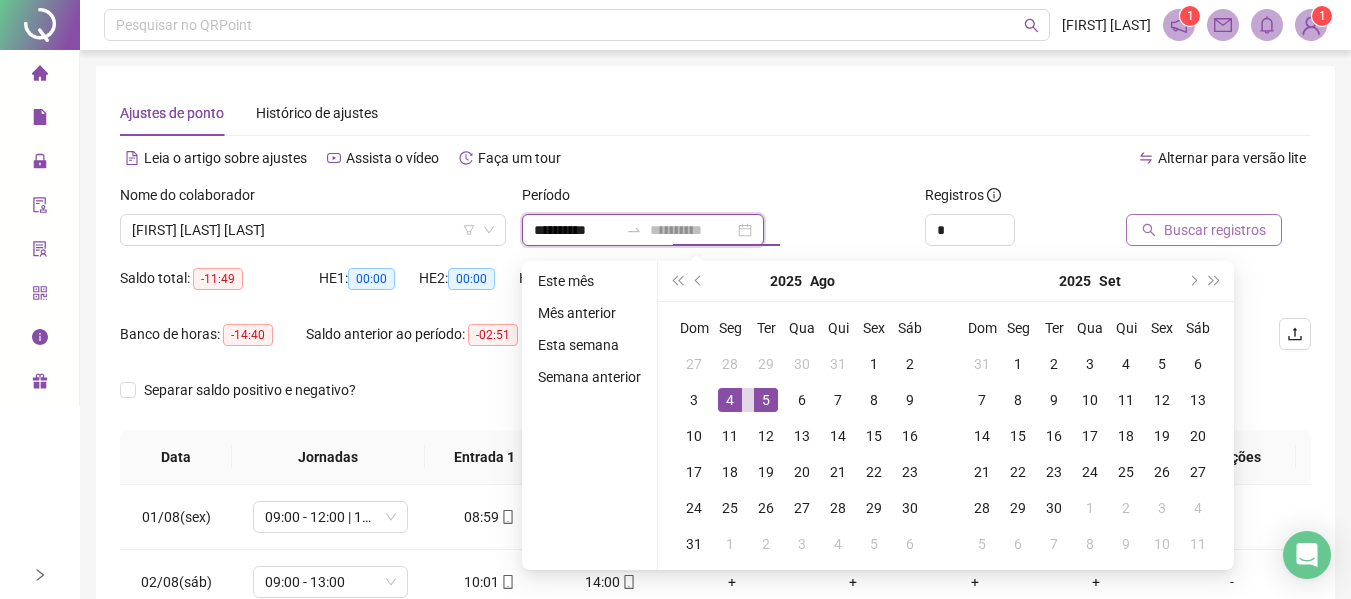 type on "**********" 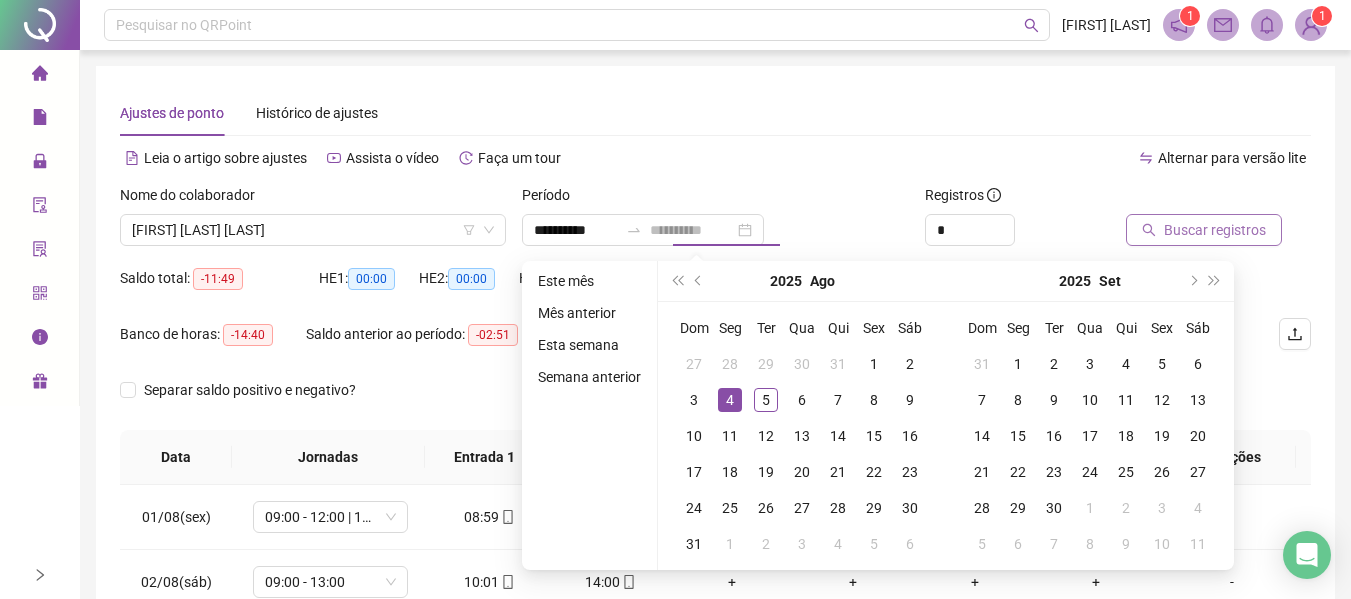 click on "4" at bounding box center (730, 400) 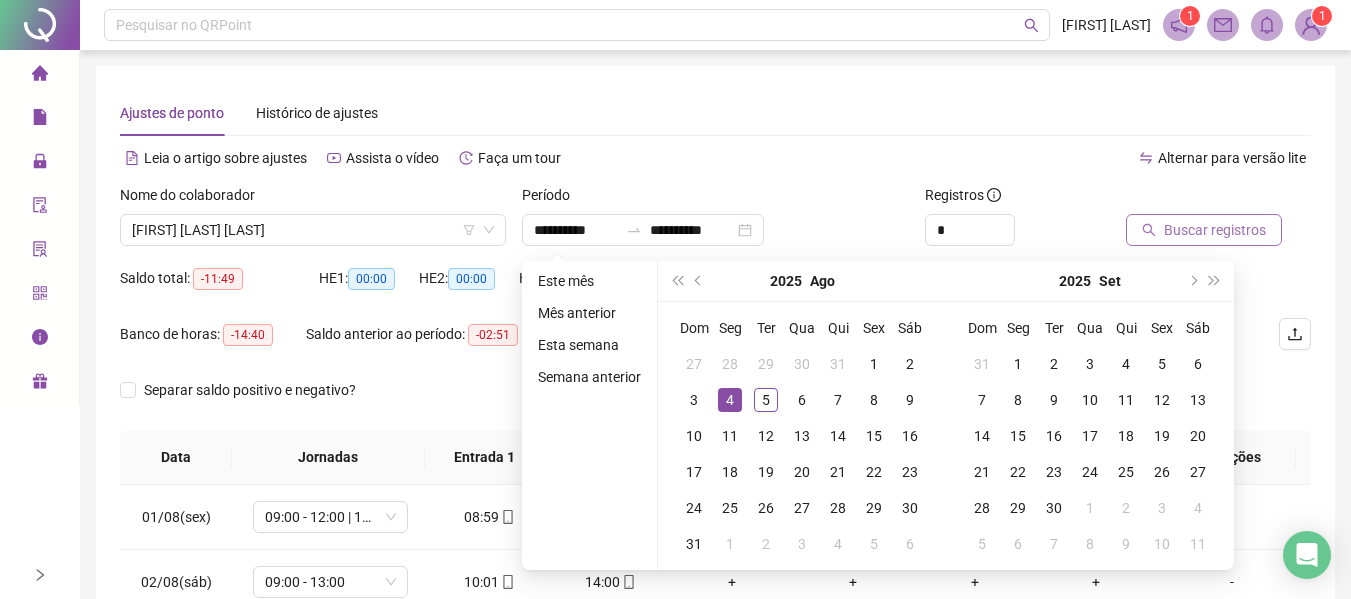click 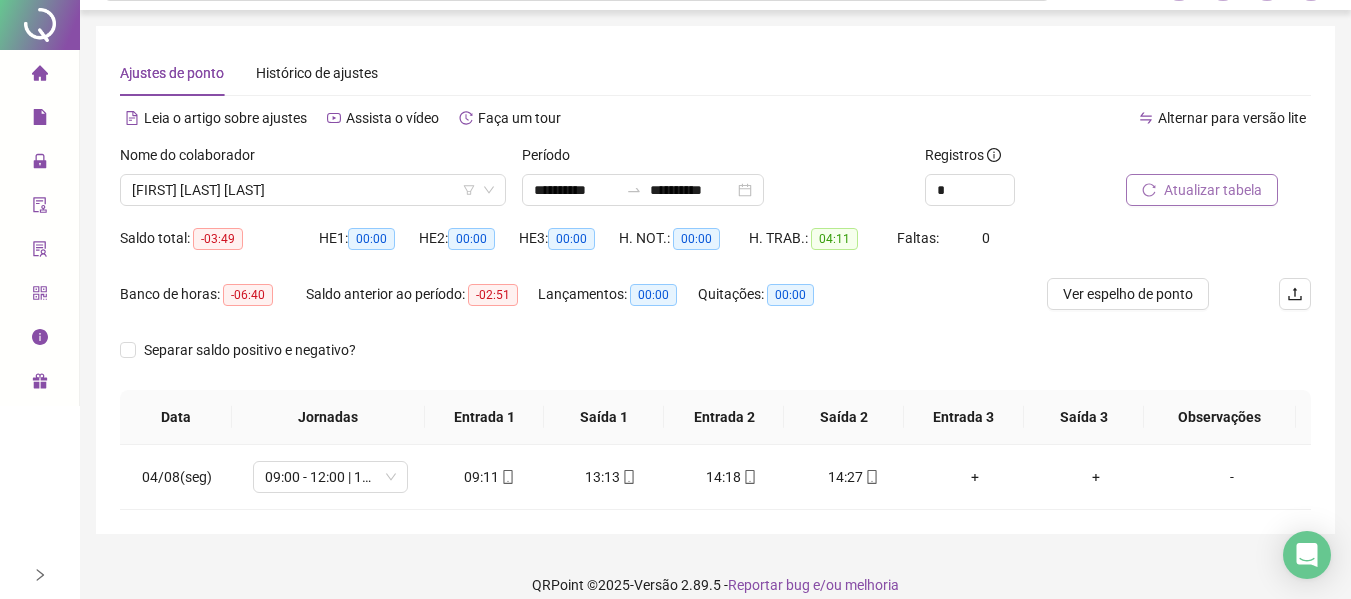 scroll, scrollTop: 61, scrollLeft: 0, axis: vertical 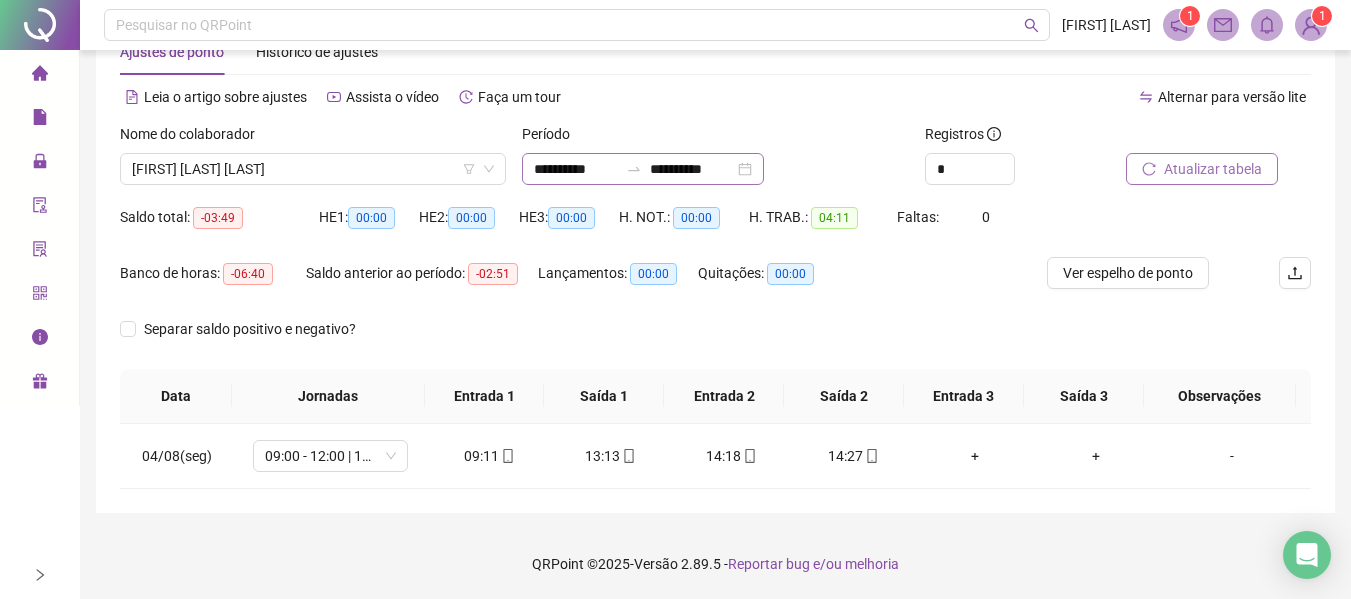 click on "**********" at bounding box center (643, 169) 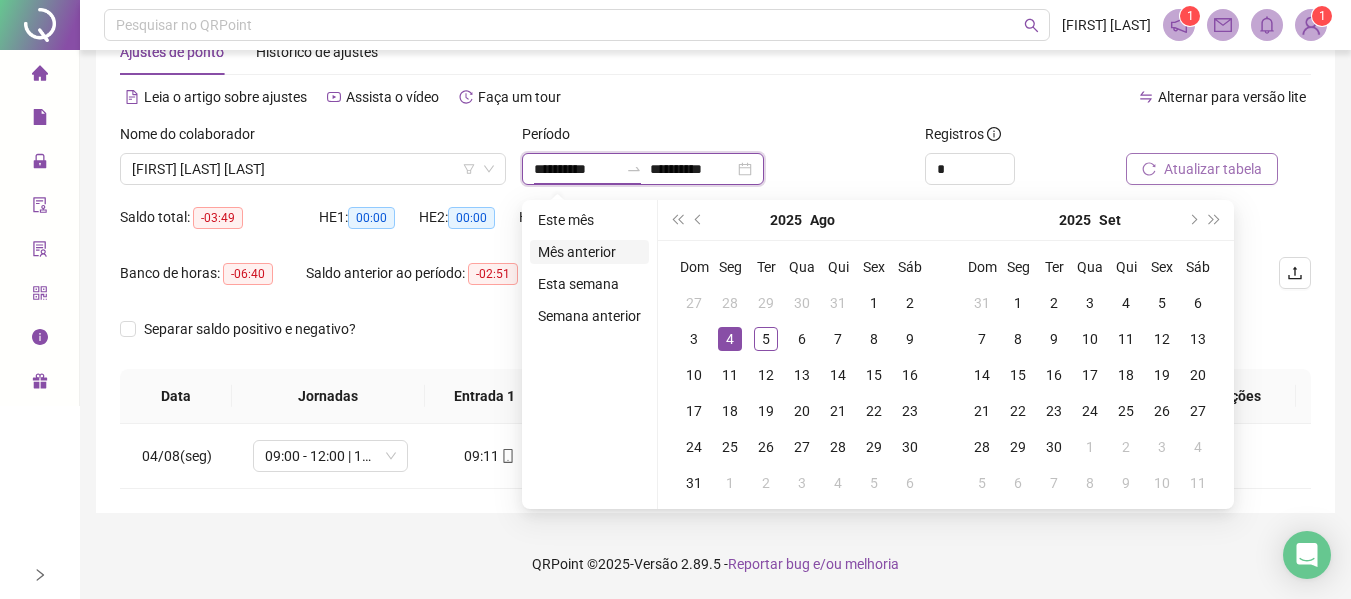 type on "**********" 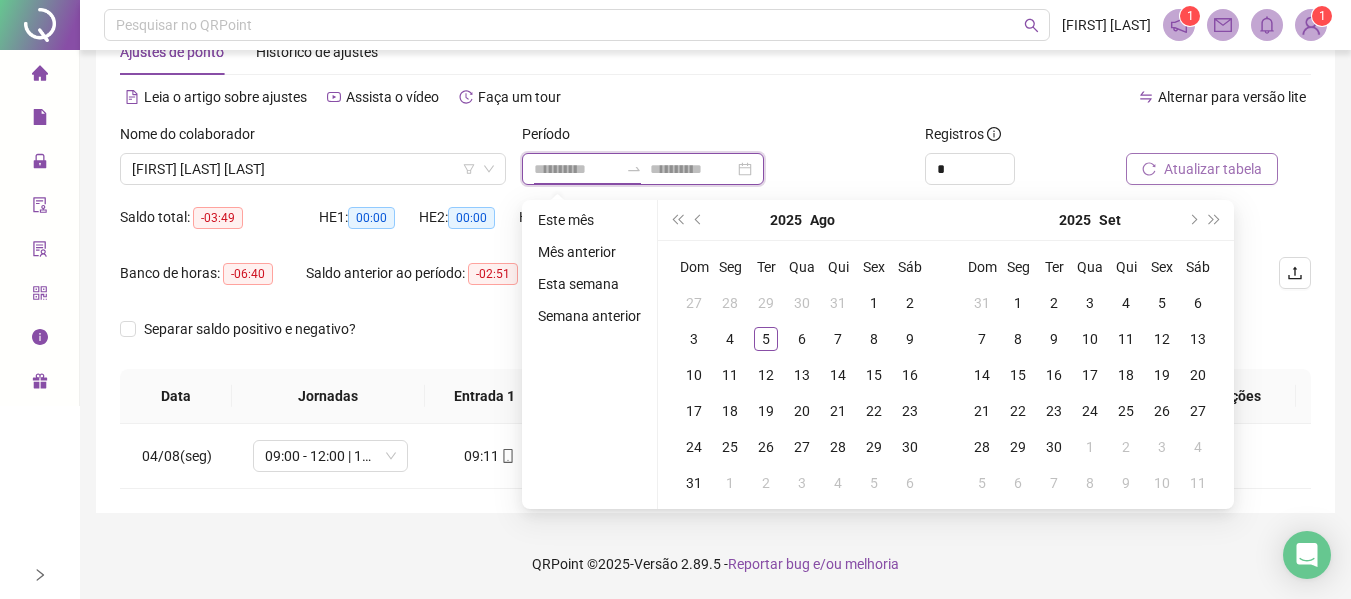 type on "**********" 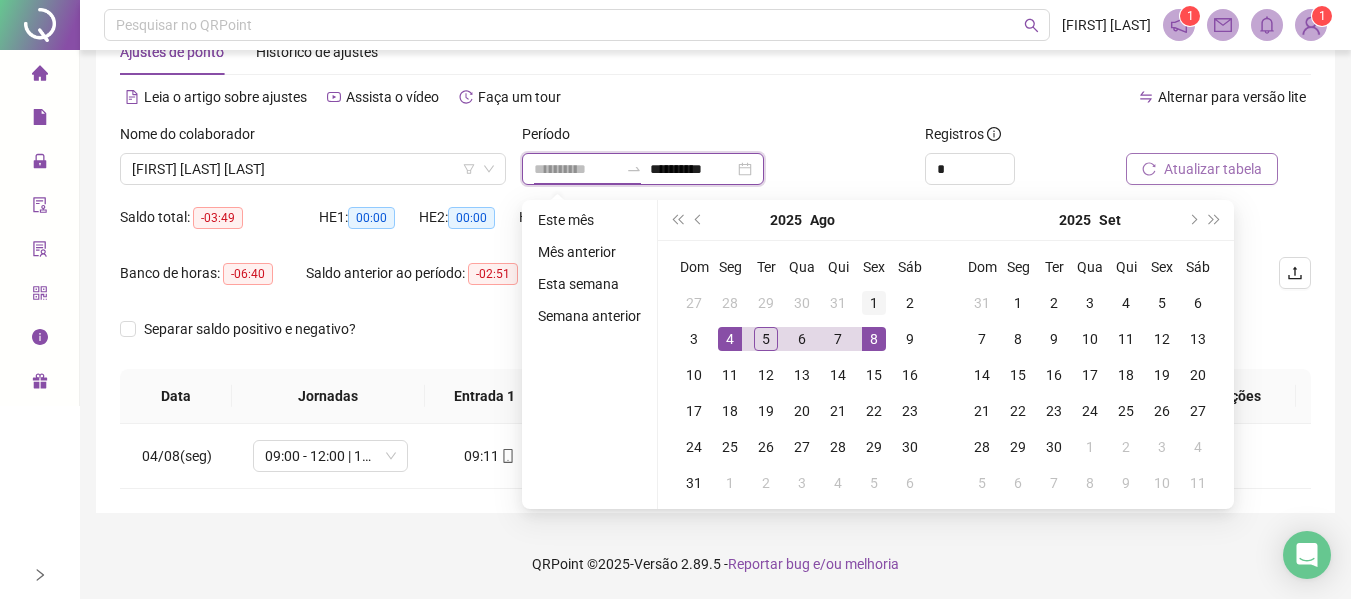 type on "**********" 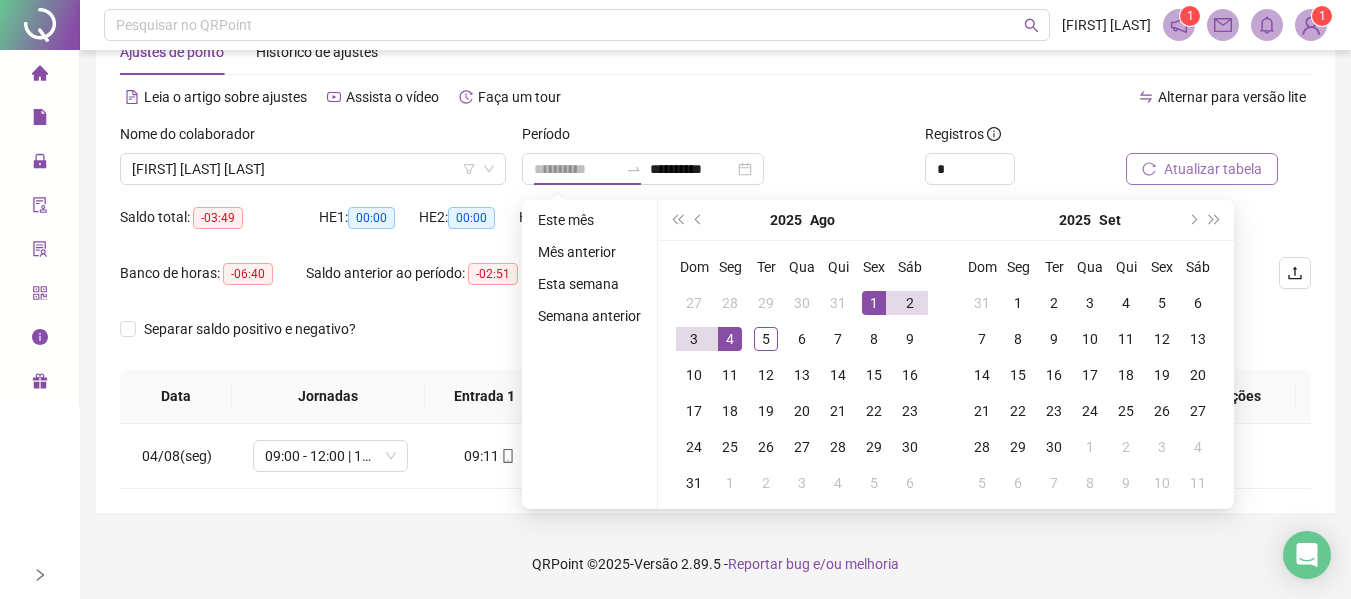 click on "1" at bounding box center (874, 303) 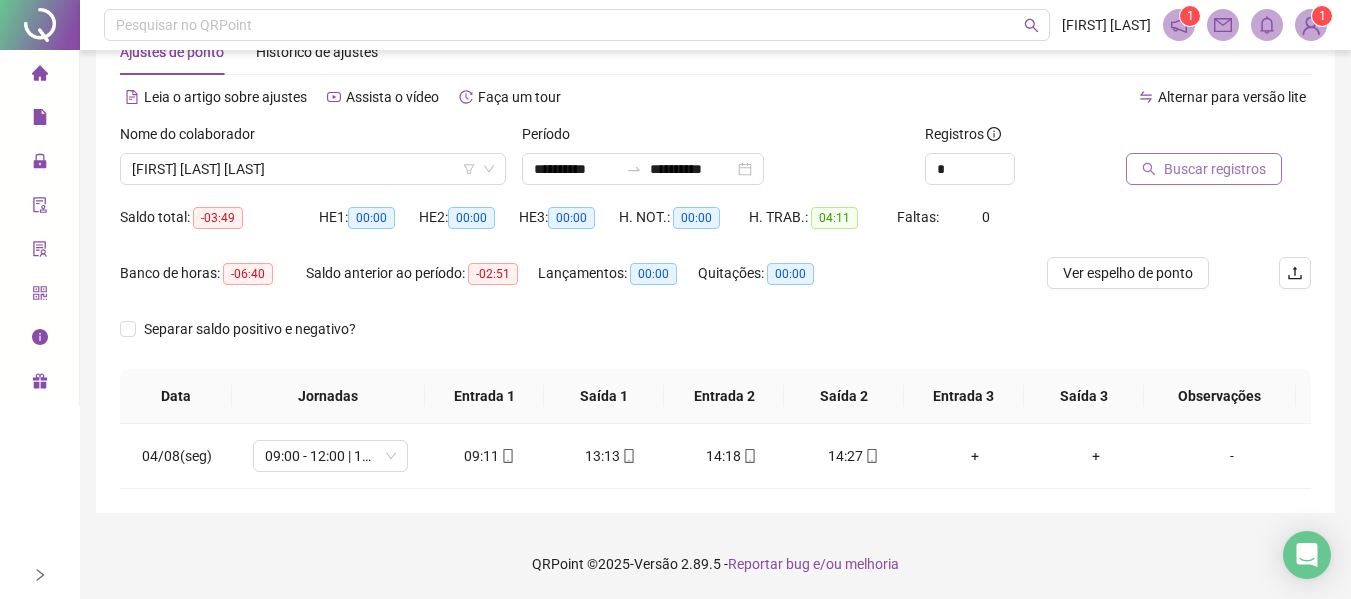 click on "Buscar registros" at bounding box center [1215, 169] 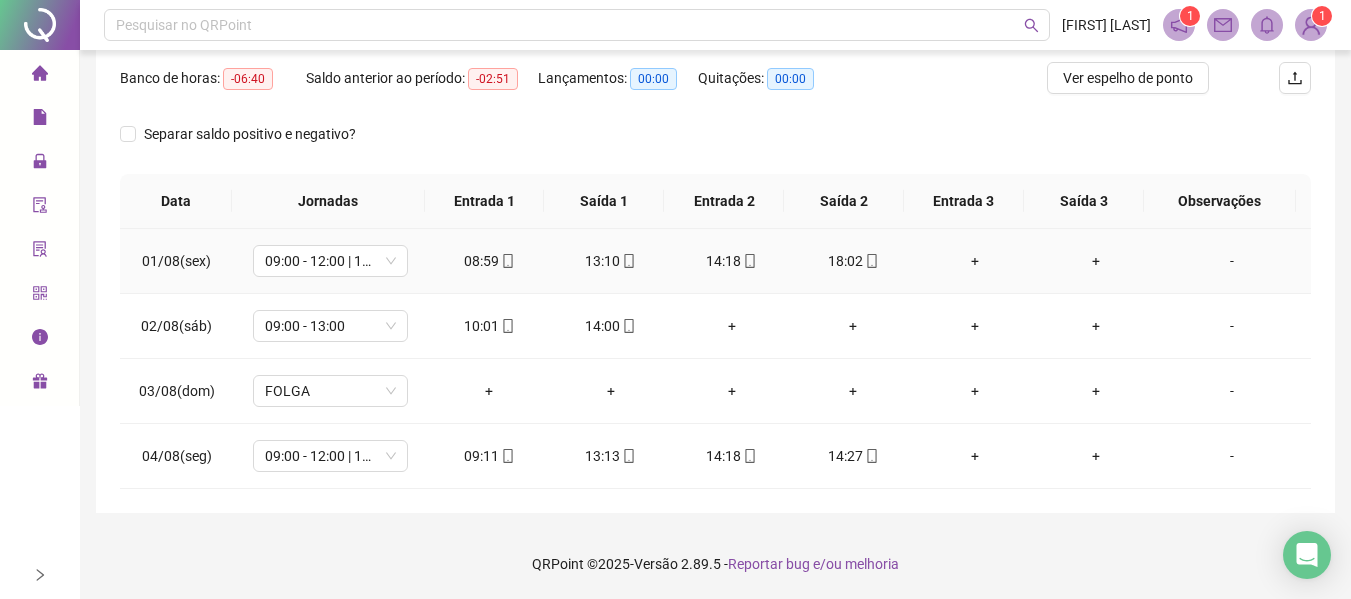 scroll, scrollTop: 0, scrollLeft: 0, axis: both 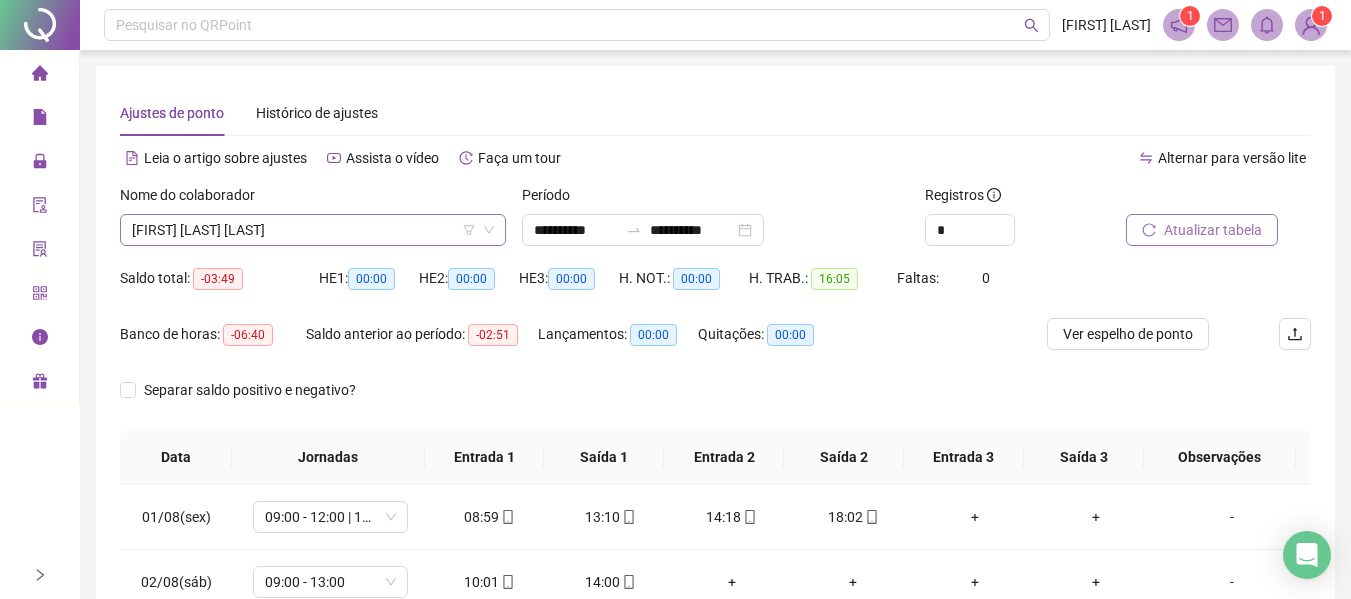 click on "[FIRST] [LAST] [LAST]" at bounding box center (313, 230) 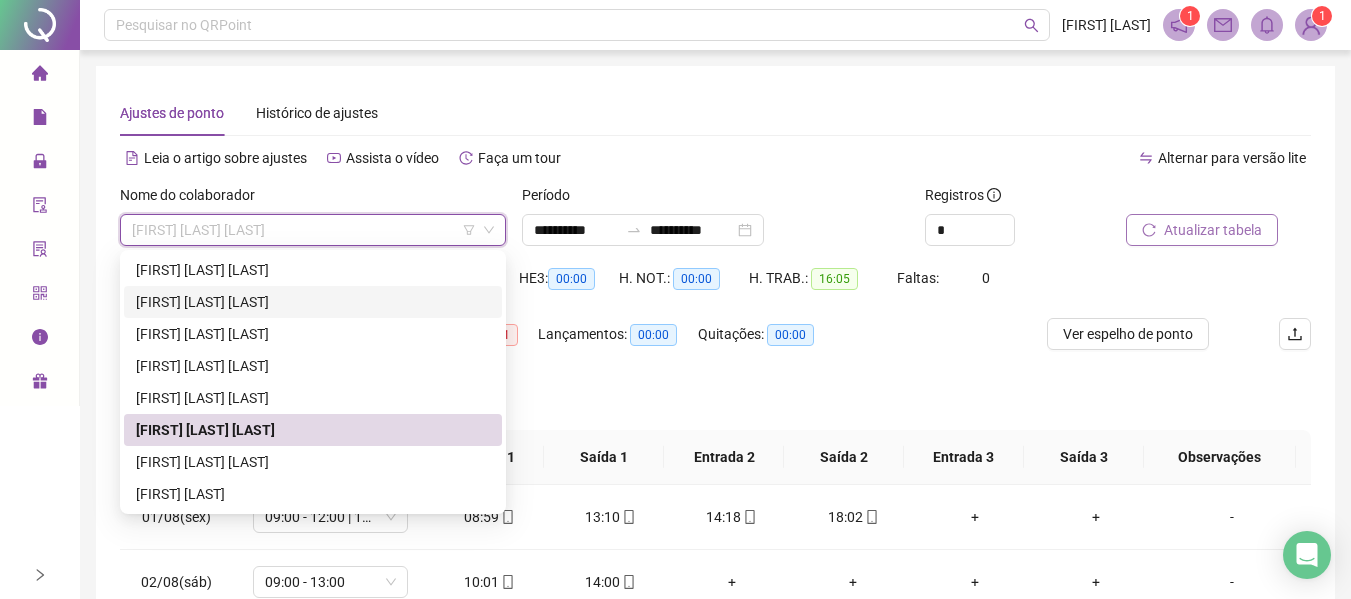 click on "[FIRST] [LAST] [LAST]" at bounding box center (313, 302) 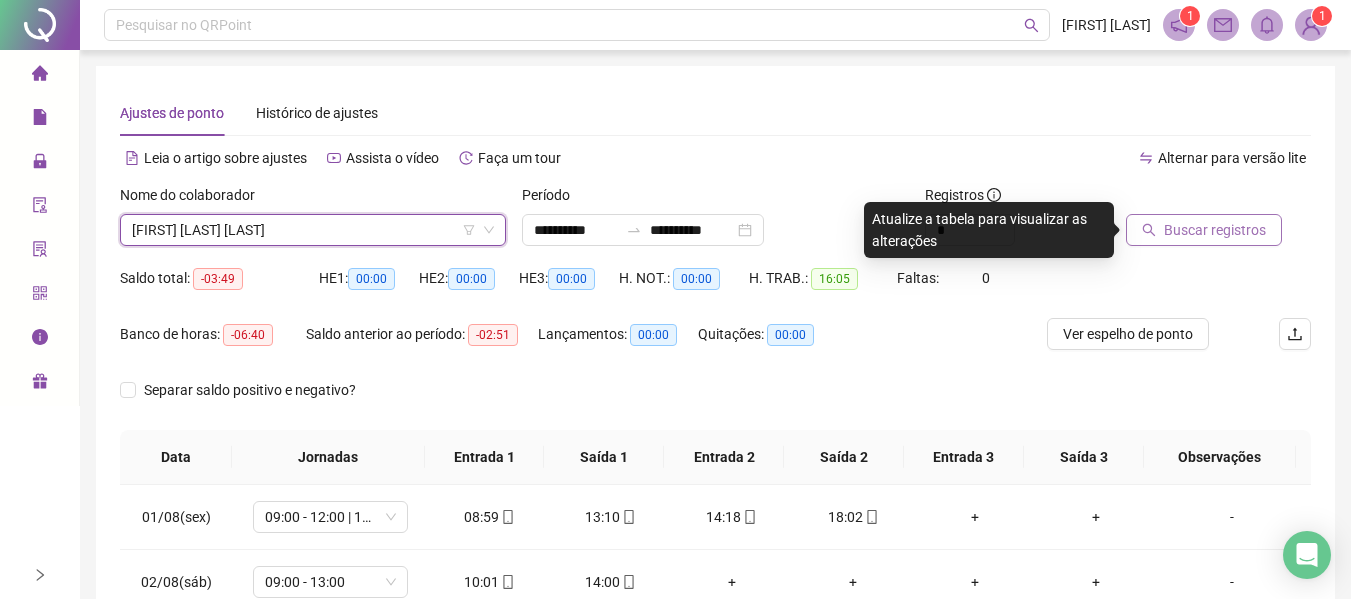 click on "Buscar registros" at bounding box center [1215, 230] 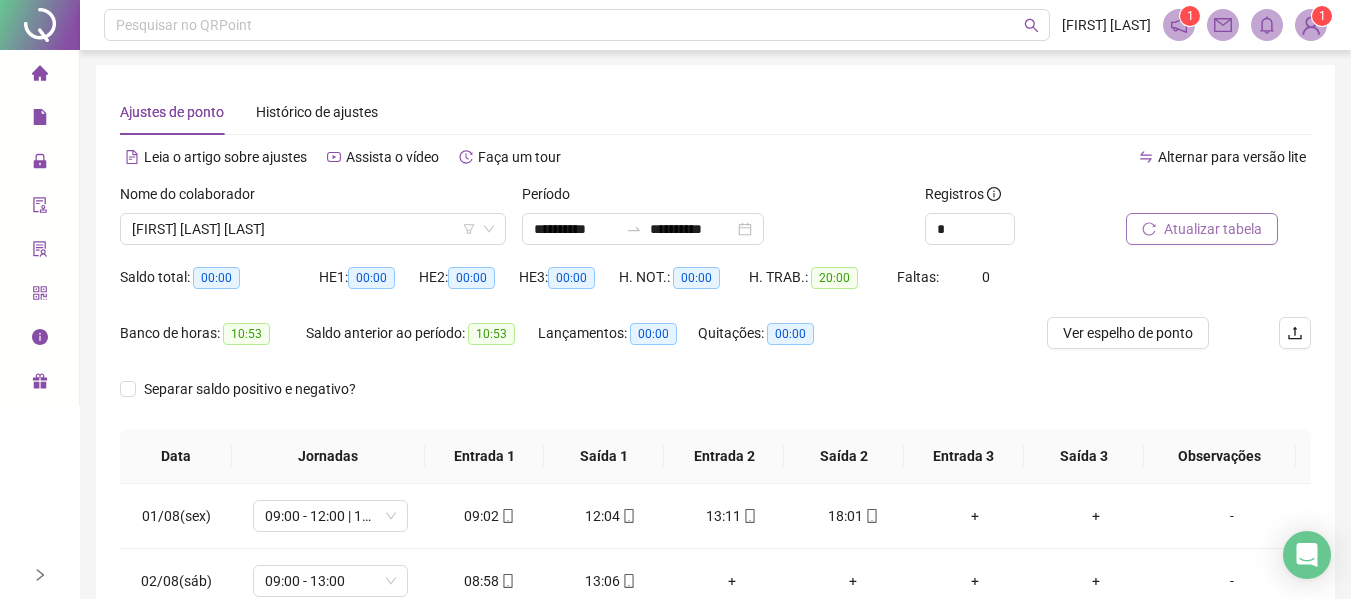 scroll, scrollTop: 0, scrollLeft: 0, axis: both 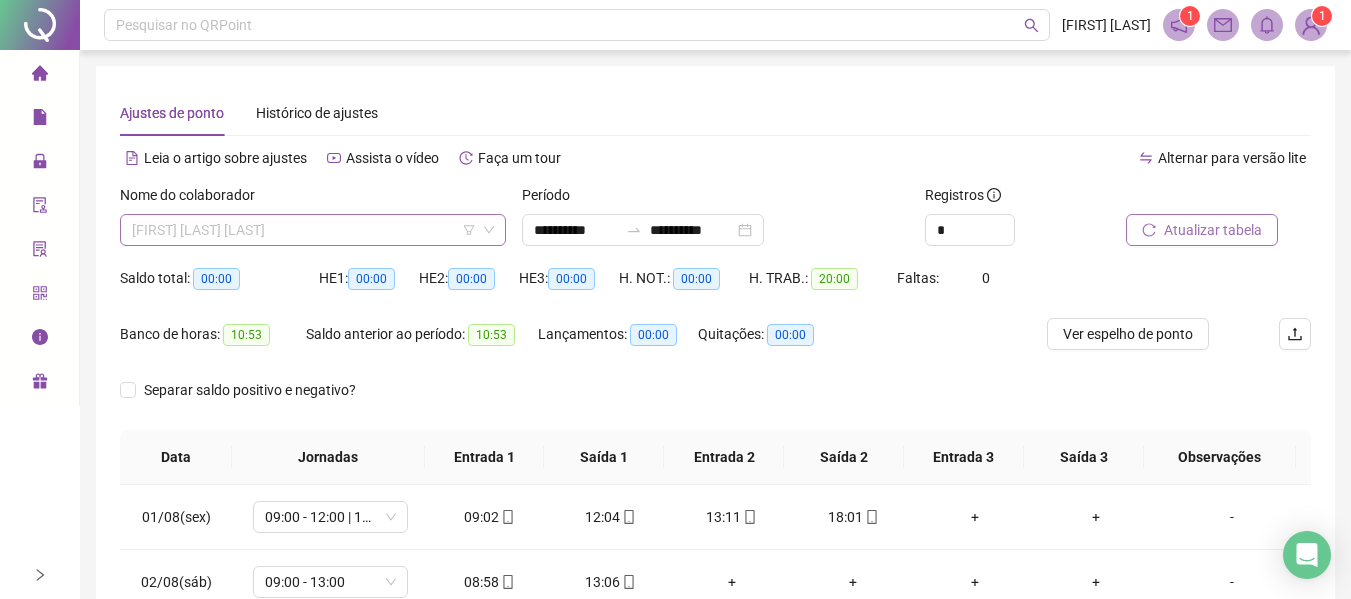 click on "[FIRST] [LAST] [LAST]" at bounding box center [313, 230] 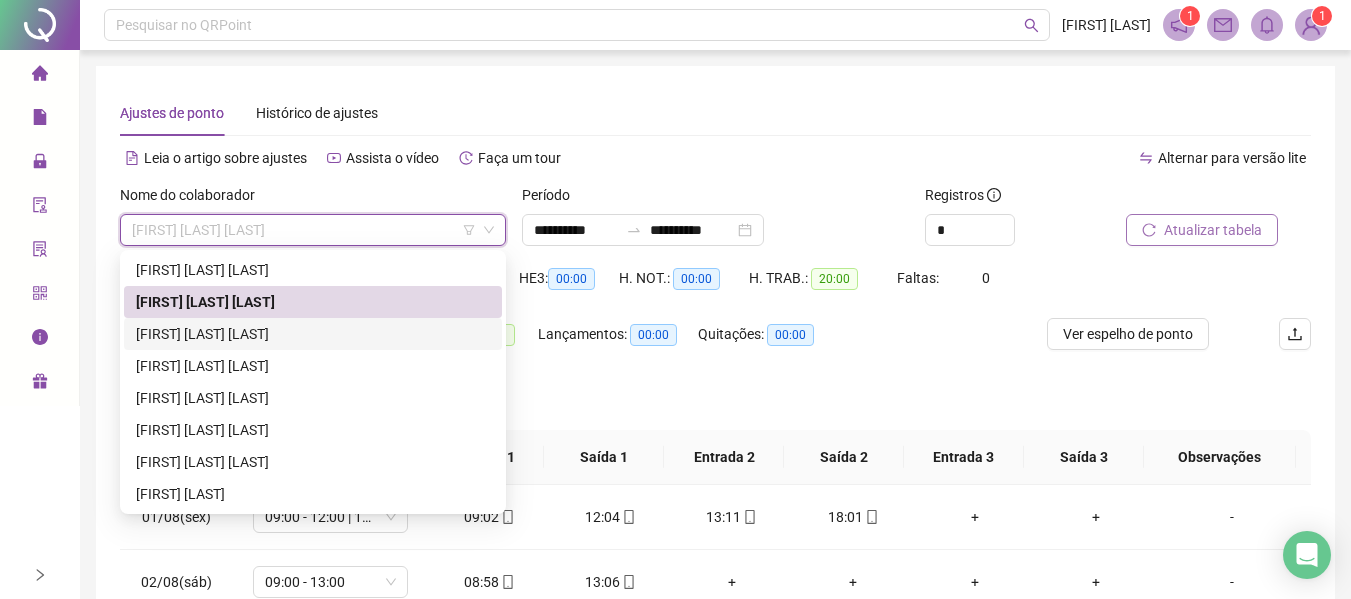 click on "[FIRST] [LAST] [LAST]" at bounding box center [313, 334] 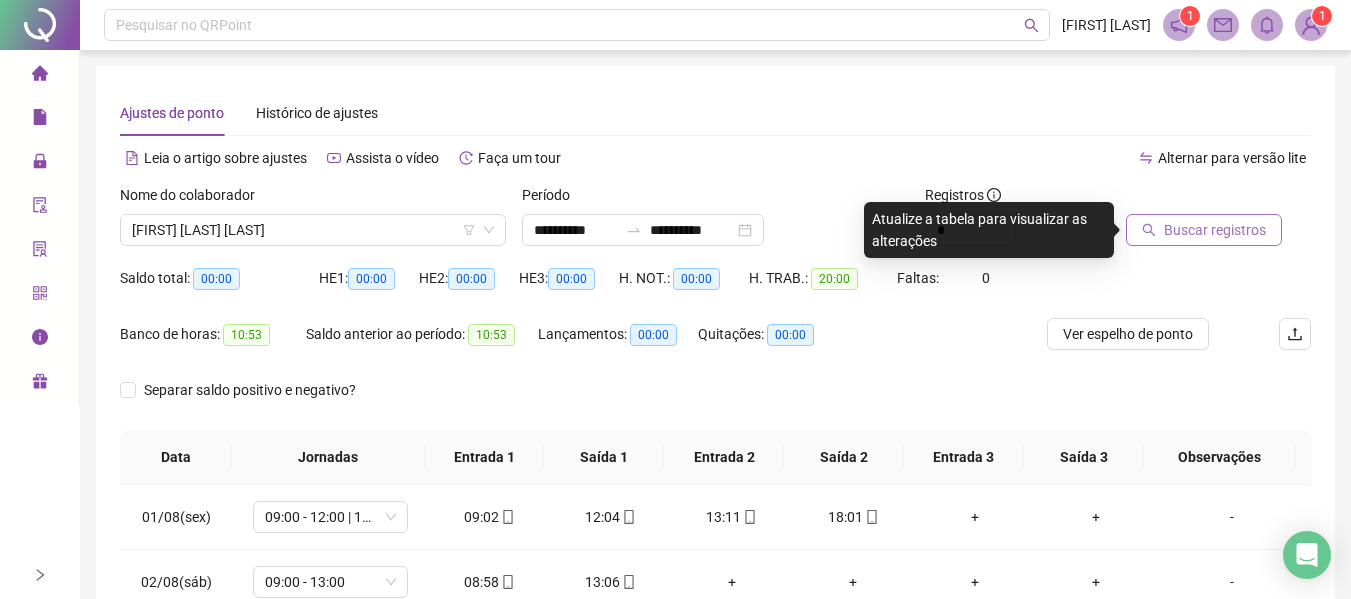 click on "Buscar registros" at bounding box center [1215, 230] 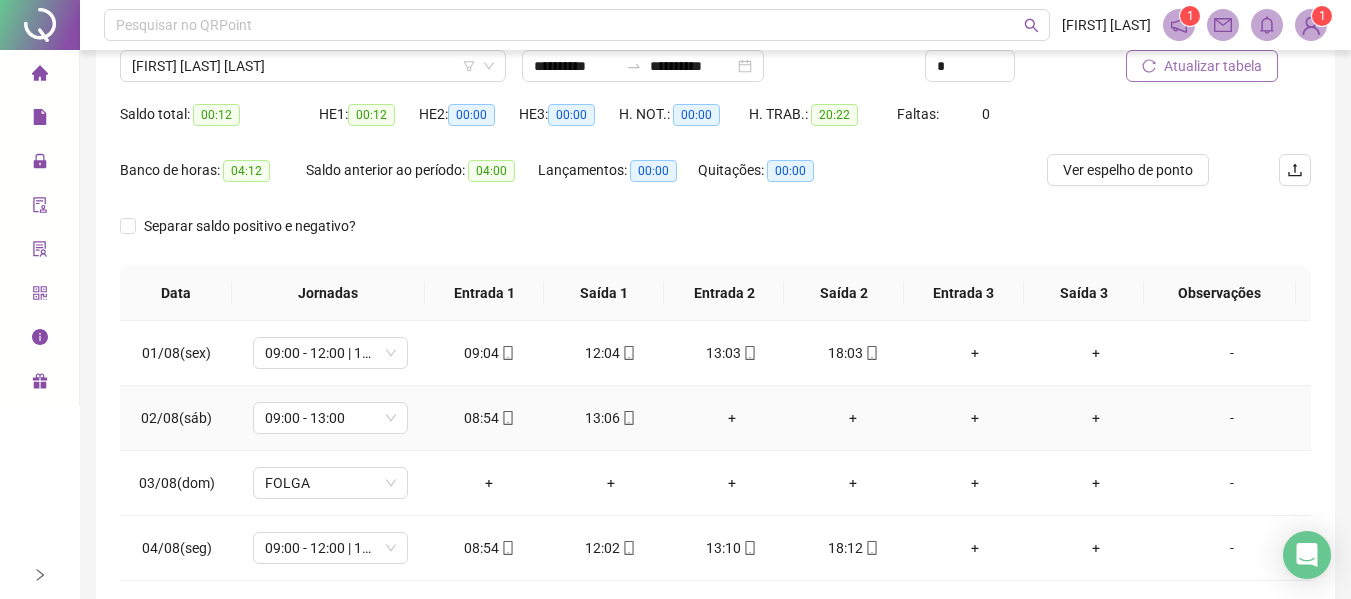scroll, scrollTop: 0, scrollLeft: 0, axis: both 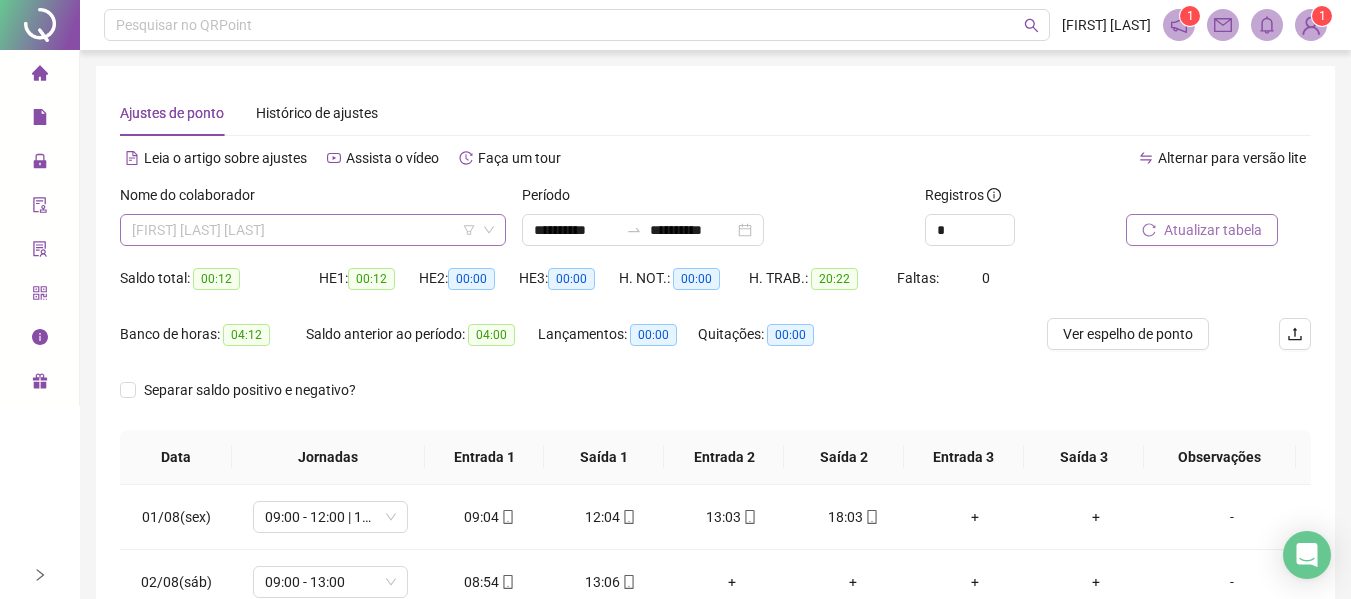 click on "[FIRST] [LAST] [LAST]" at bounding box center (313, 230) 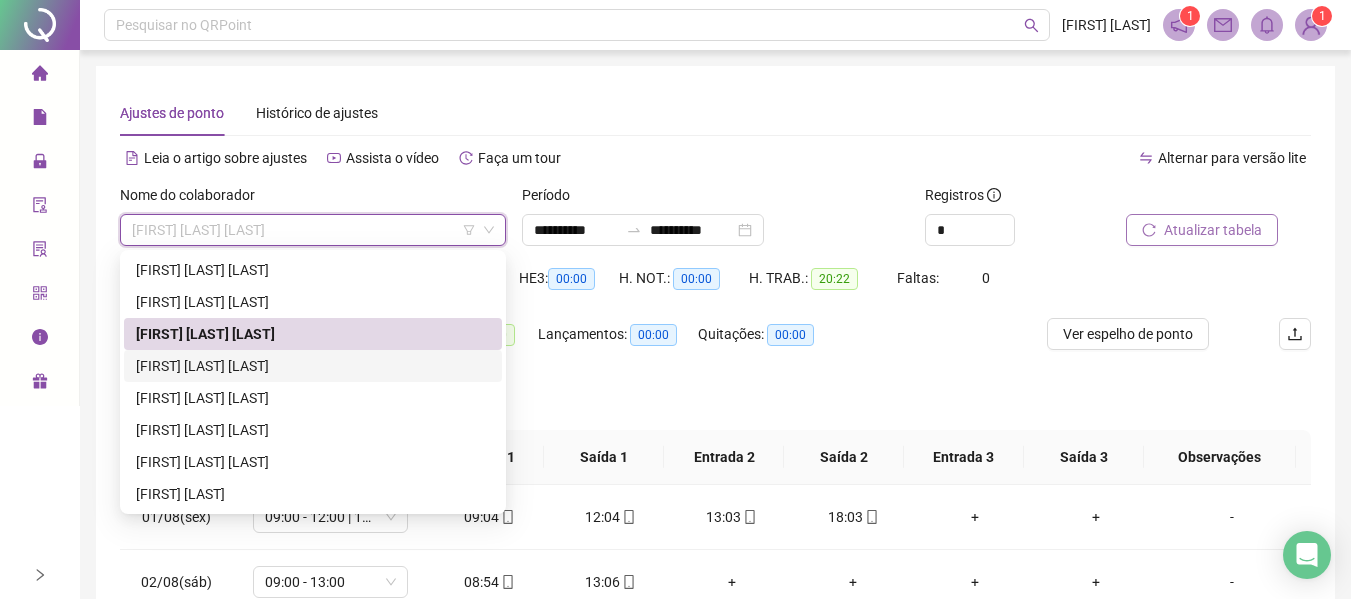 click on "[FIRST] [LAST] [LAST]" at bounding box center [313, 366] 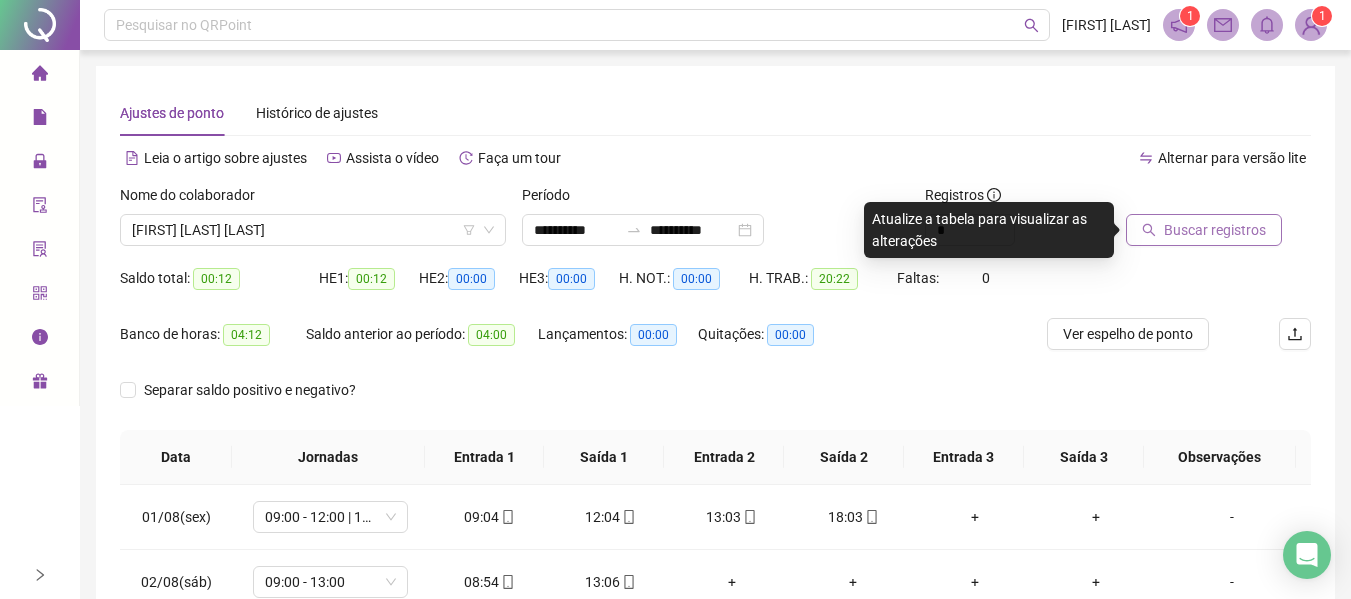 click on "Buscar registros" at bounding box center (1204, 230) 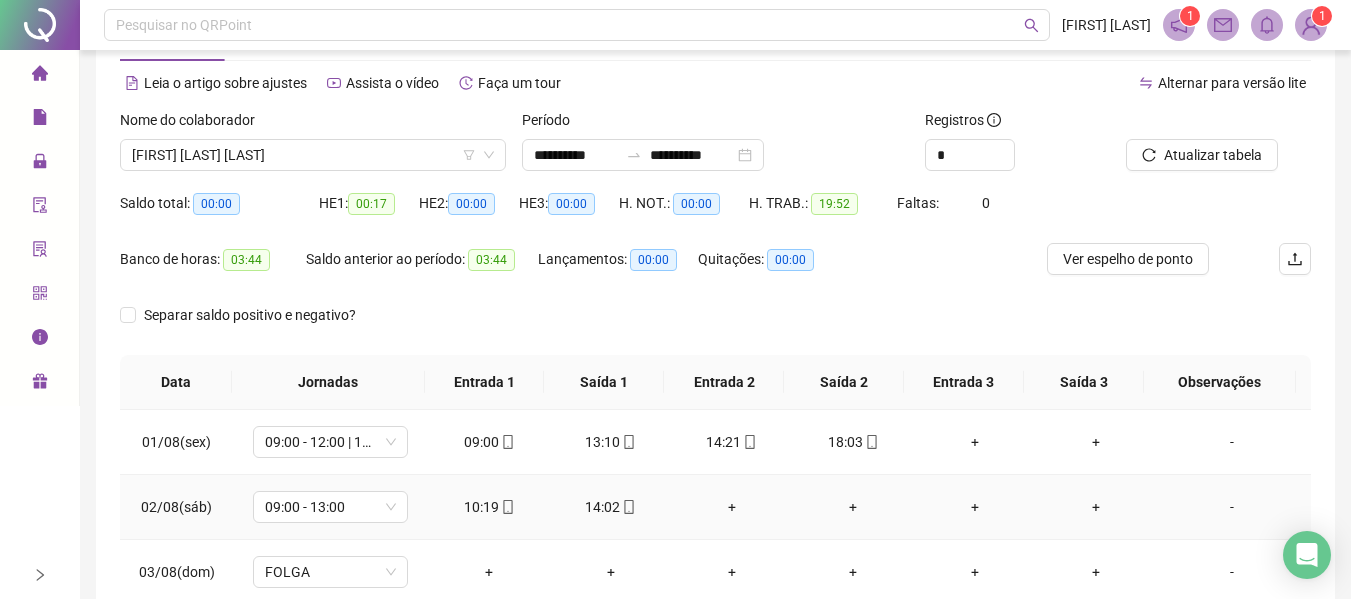 scroll, scrollTop: 56, scrollLeft: 0, axis: vertical 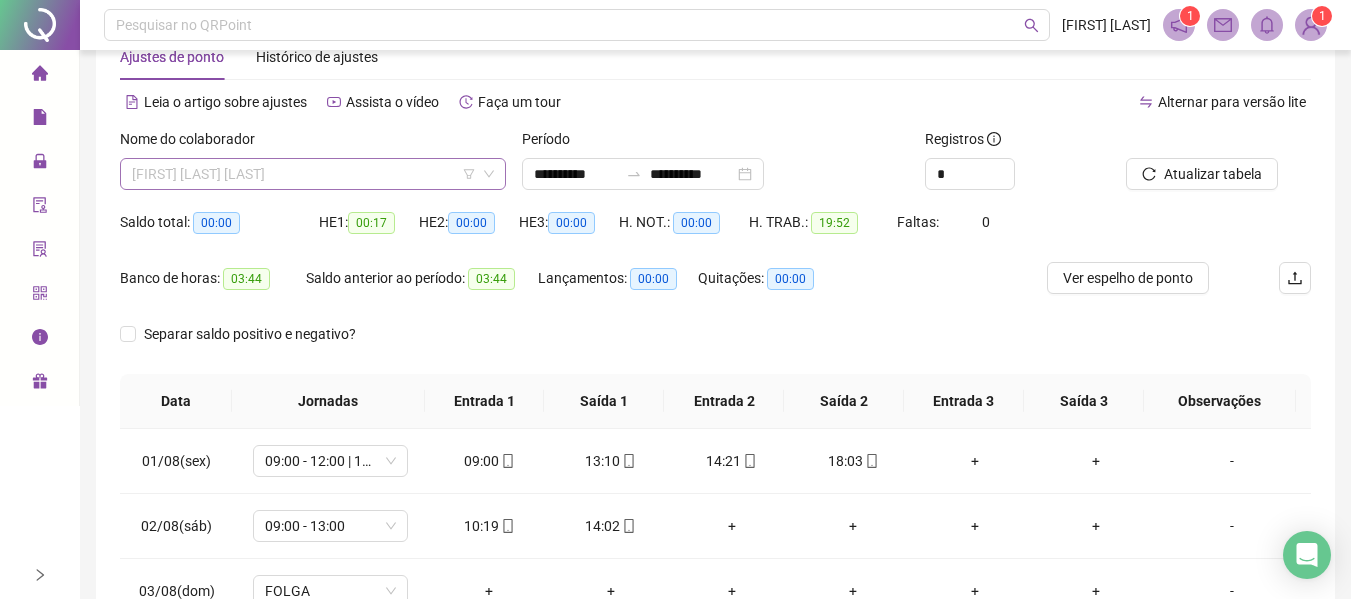 click on "[FIRST] [LAST] [LAST]" at bounding box center [313, 174] 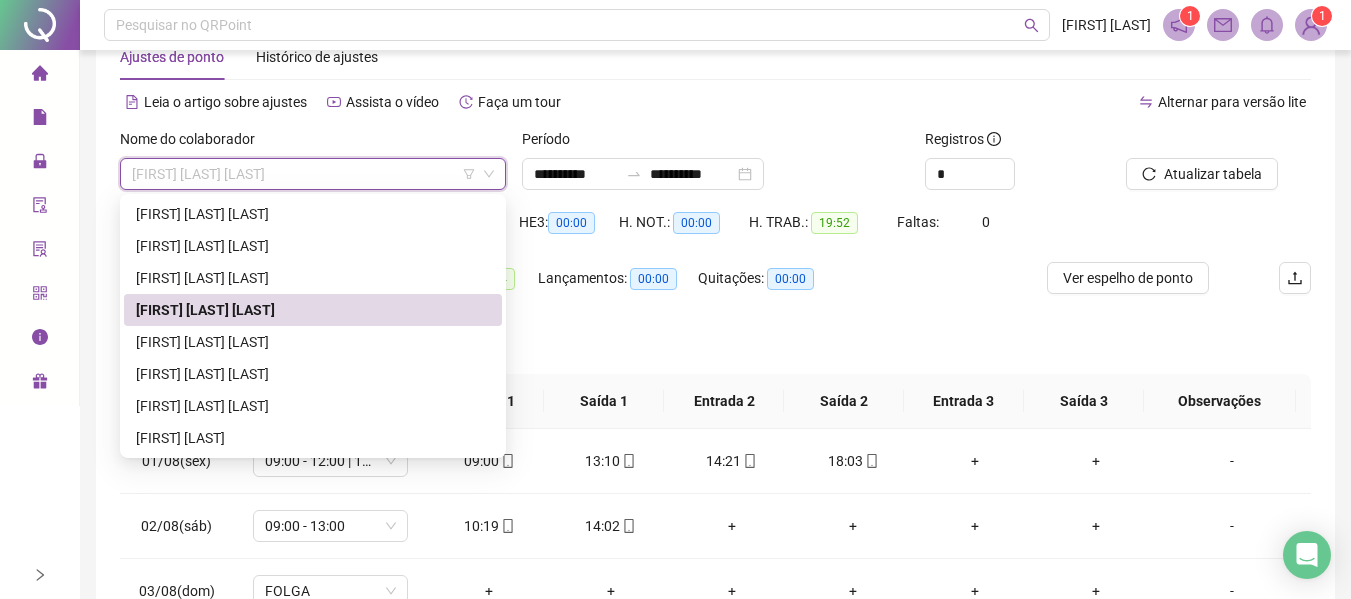 click on "[FIRST] [LAST] [LAST]" at bounding box center (313, 310) 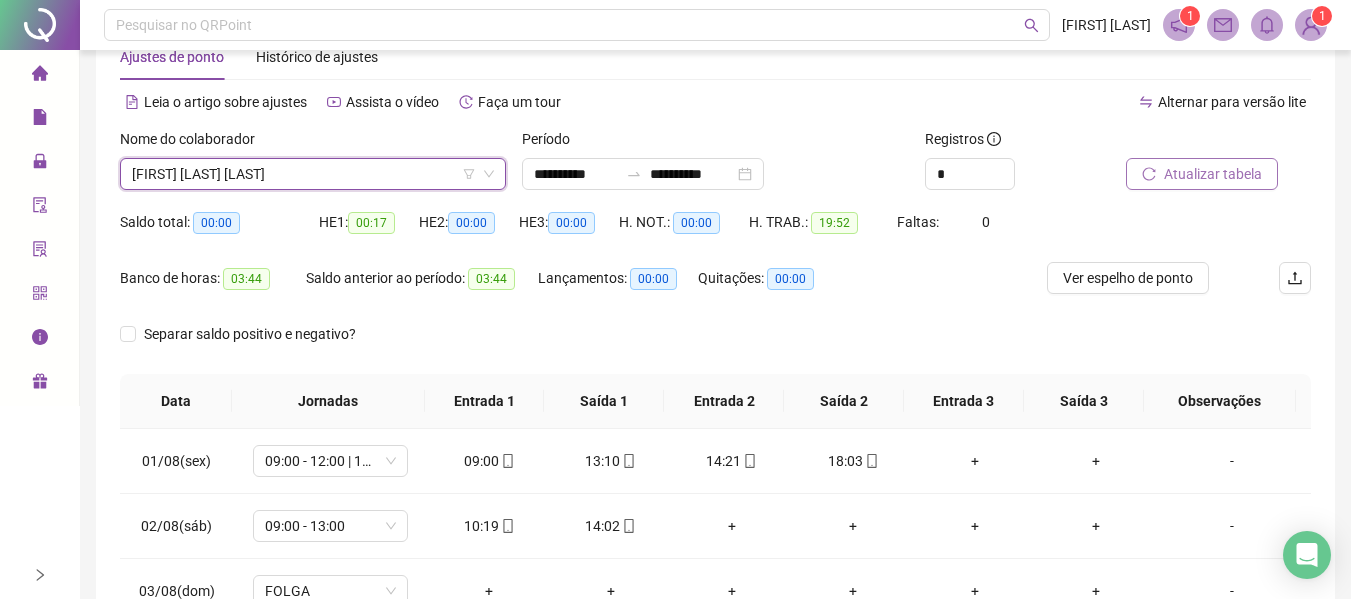 click on "Atualizar tabela" at bounding box center (1213, 174) 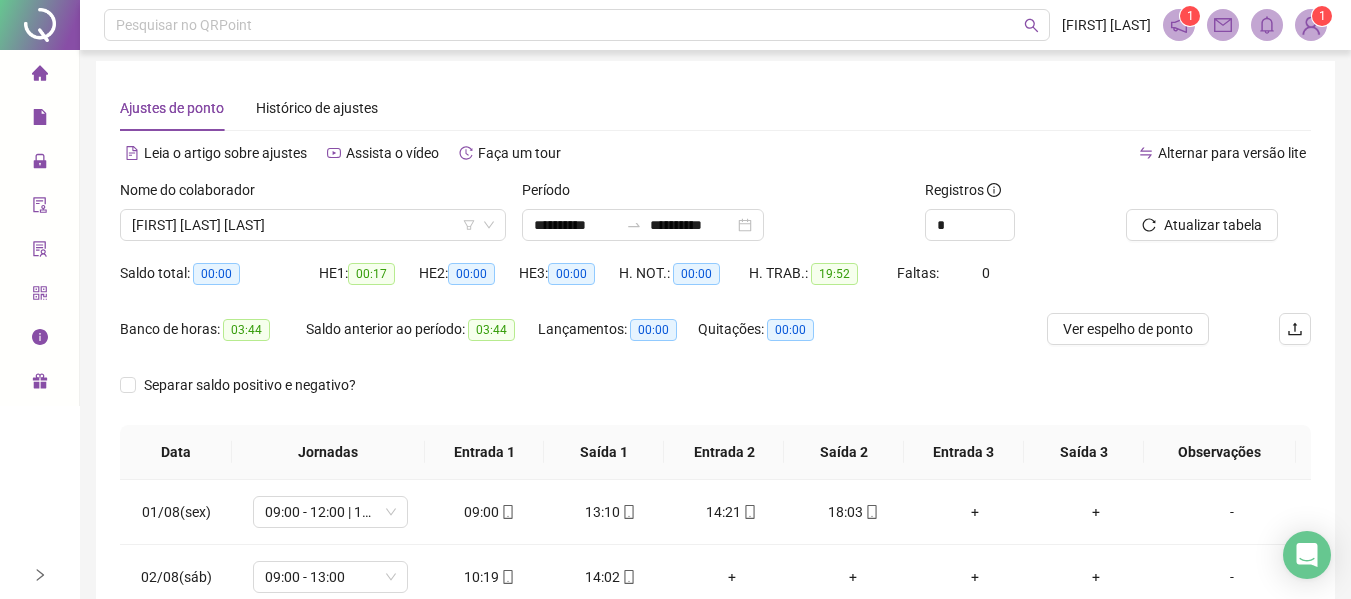 scroll, scrollTop: 0, scrollLeft: 0, axis: both 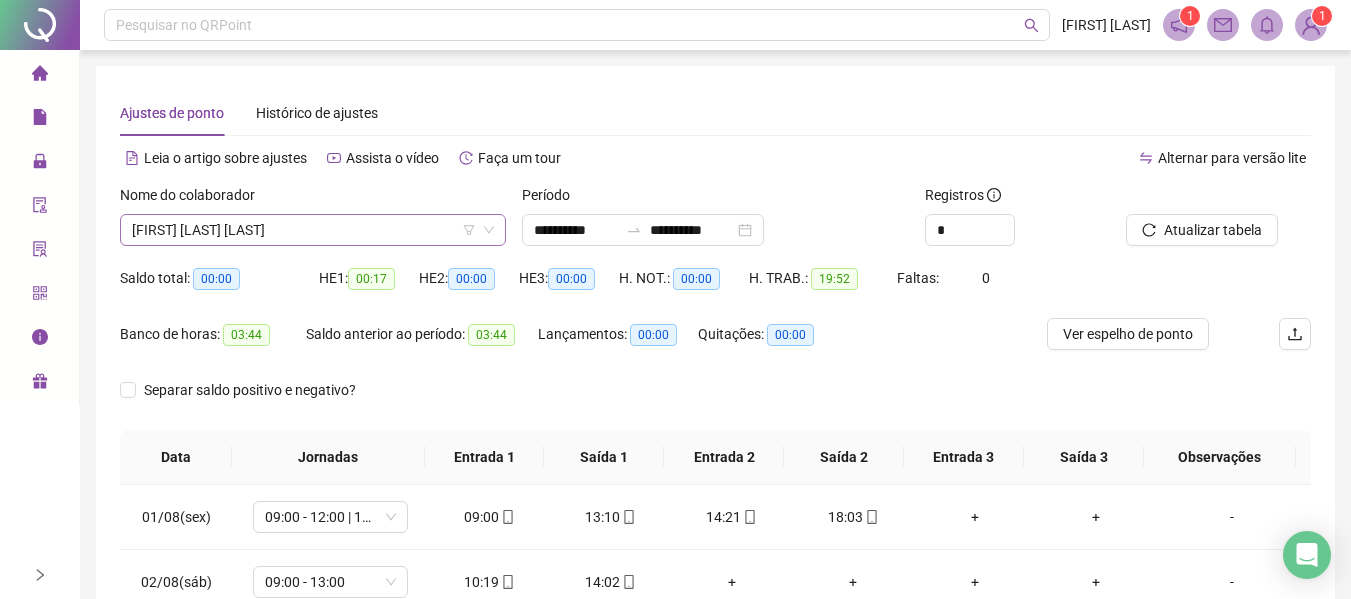 click on "[FIRST] [LAST] [LAST]" at bounding box center [313, 230] 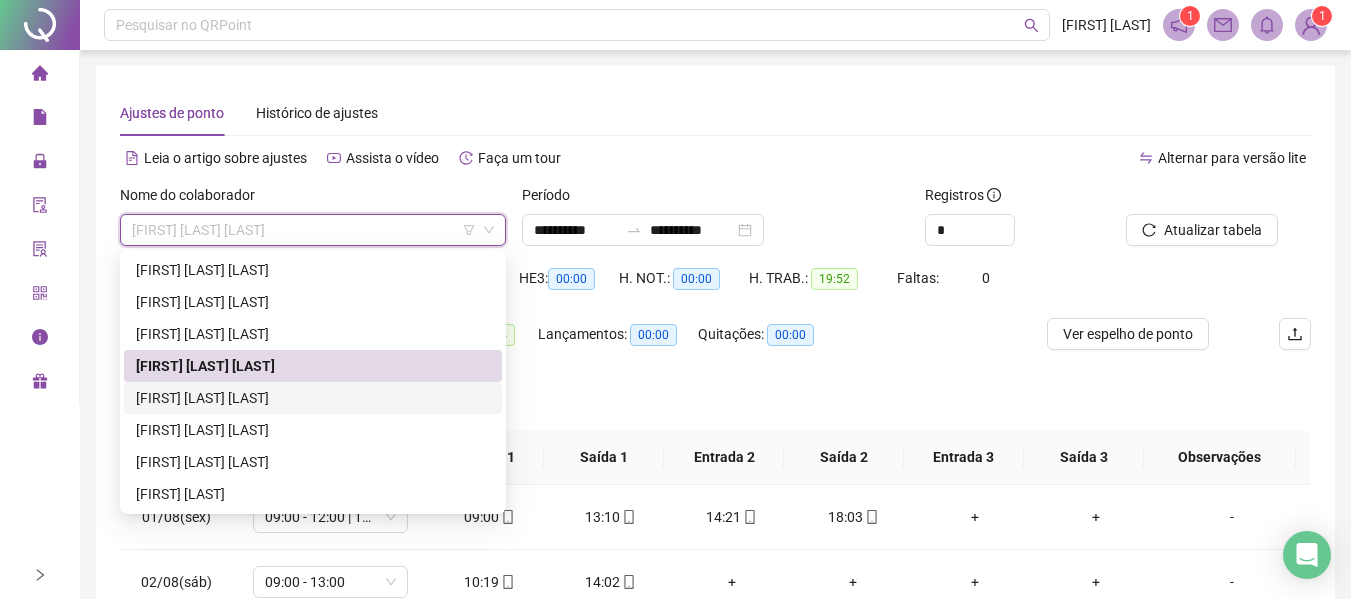 click on "[FIRST] [LAST] [LAST]" at bounding box center (313, 398) 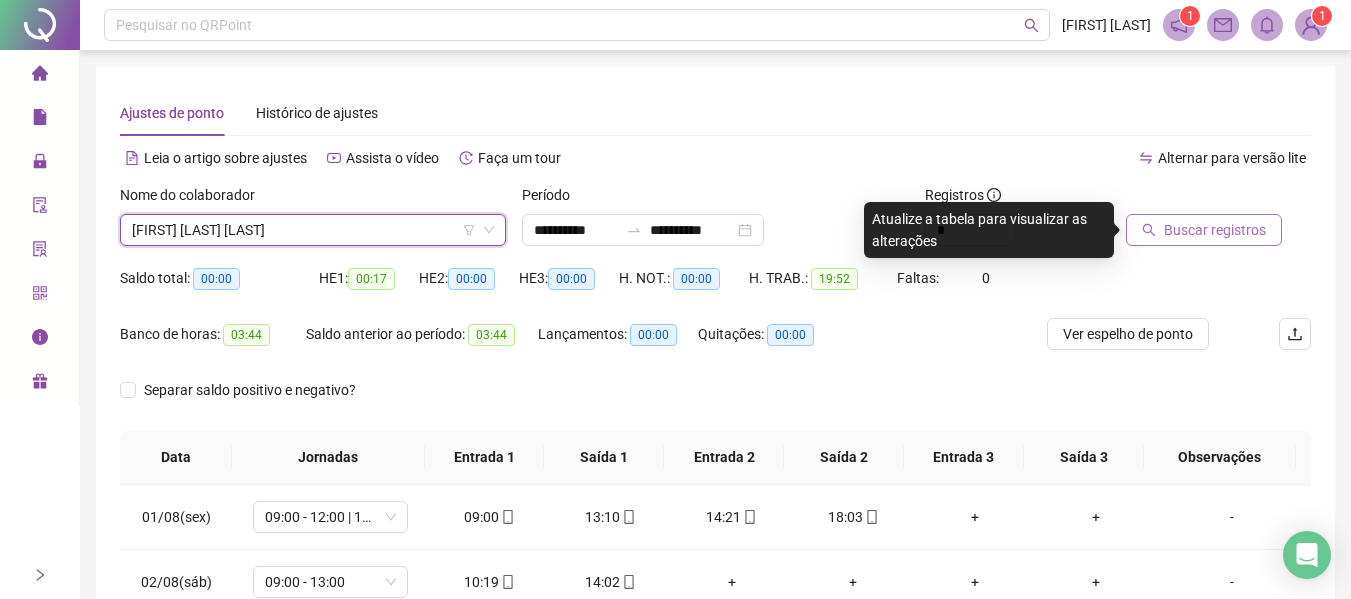 click on "Buscar registros" at bounding box center [1215, 230] 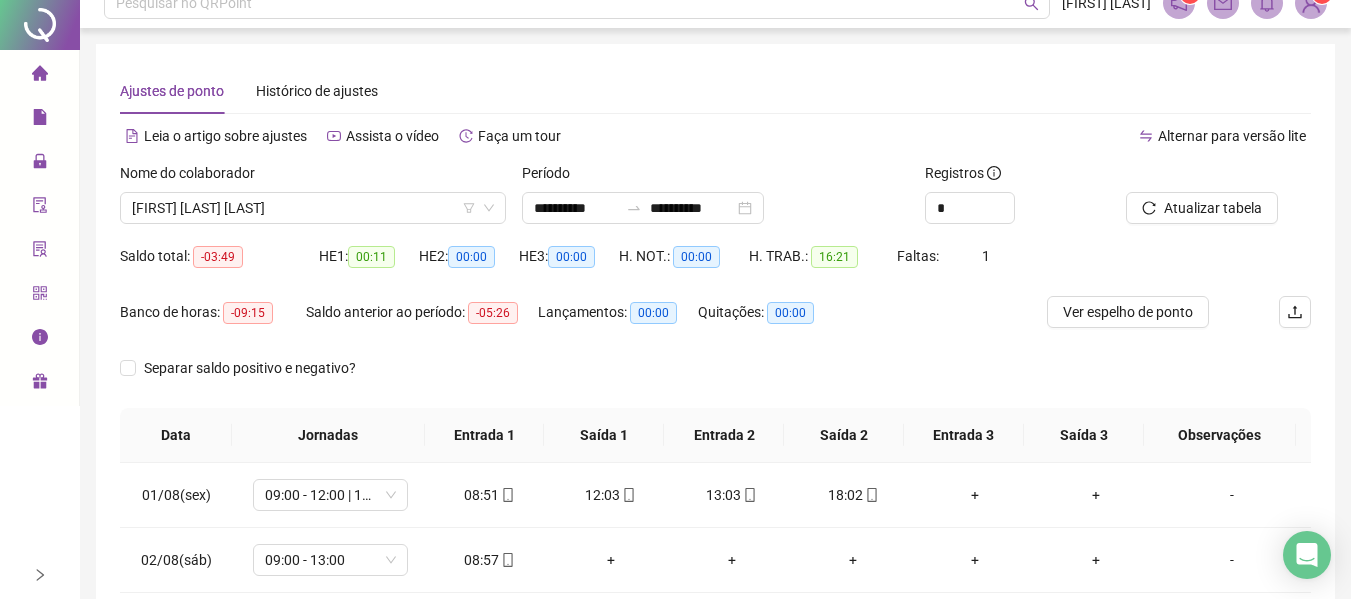 scroll, scrollTop: 0, scrollLeft: 0, axis: both 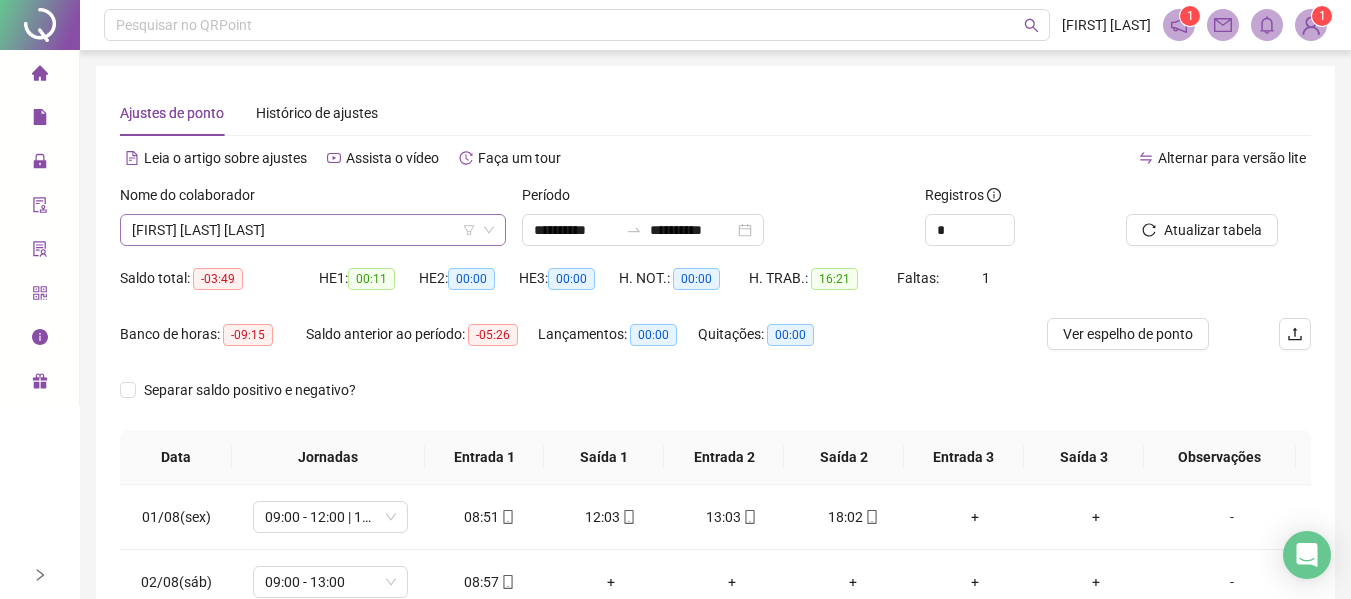 click on "[FIRST] [LAST] [LAST]" at bounding box center [313, 230] 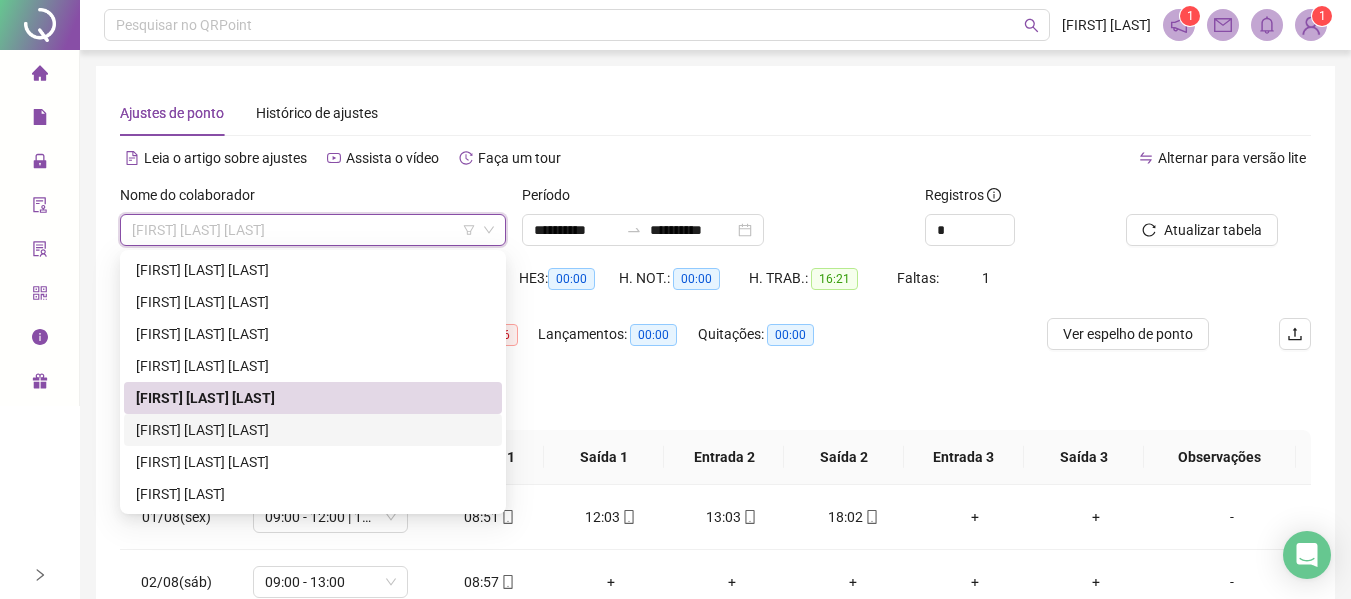 click on "[FIRST] [LAST] [LAST]" at bounding box center (313, 430) 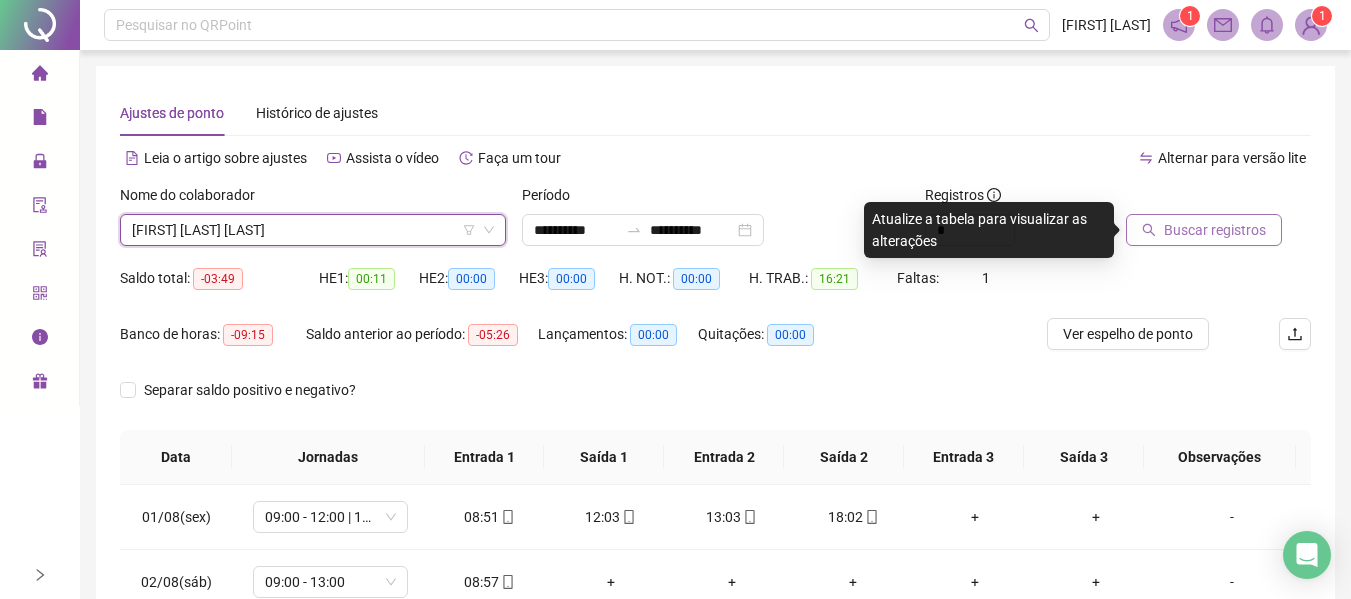 click on "Buscar registros" at bounding box center [1215, 230] 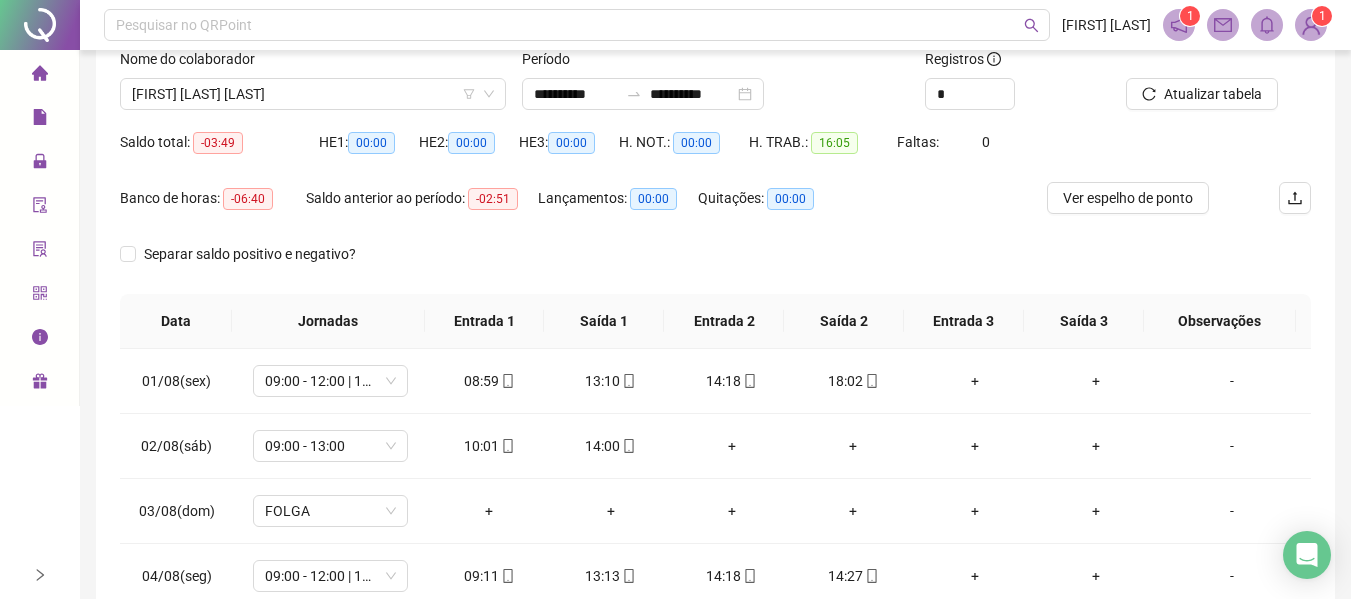 scroll, scrollTop: 0, scrollLeft: 0, axis: both 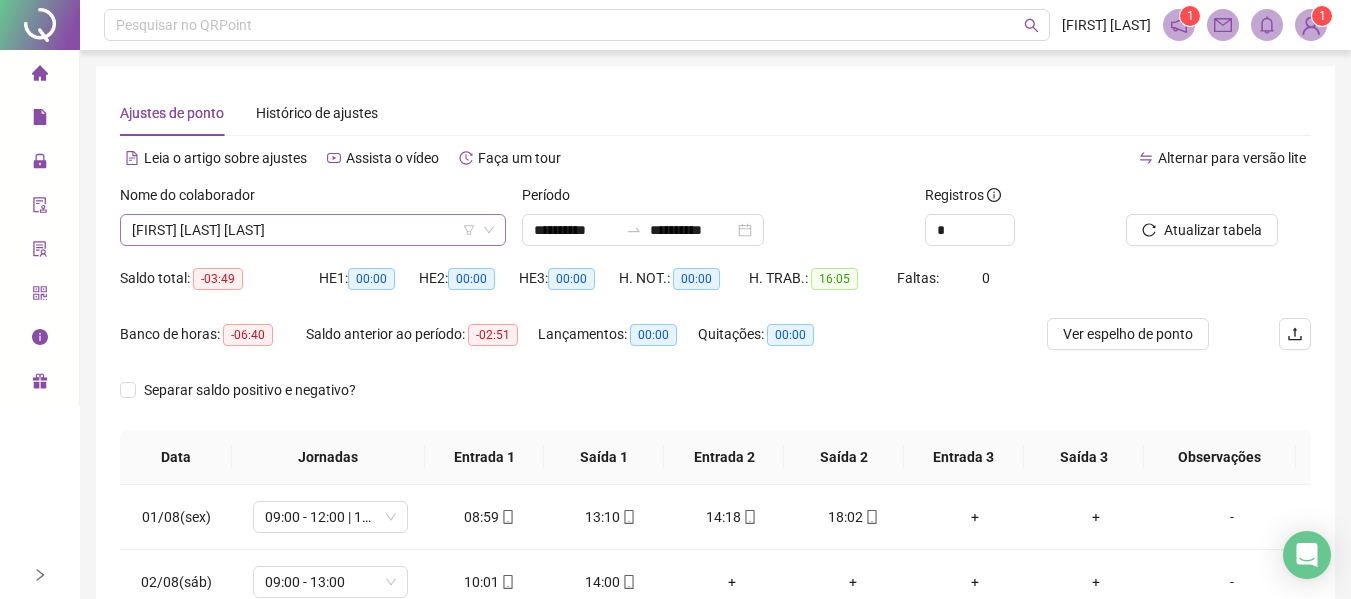click on "[FIRST] [LAST] [LAST]" at bounding box center [313, 230] 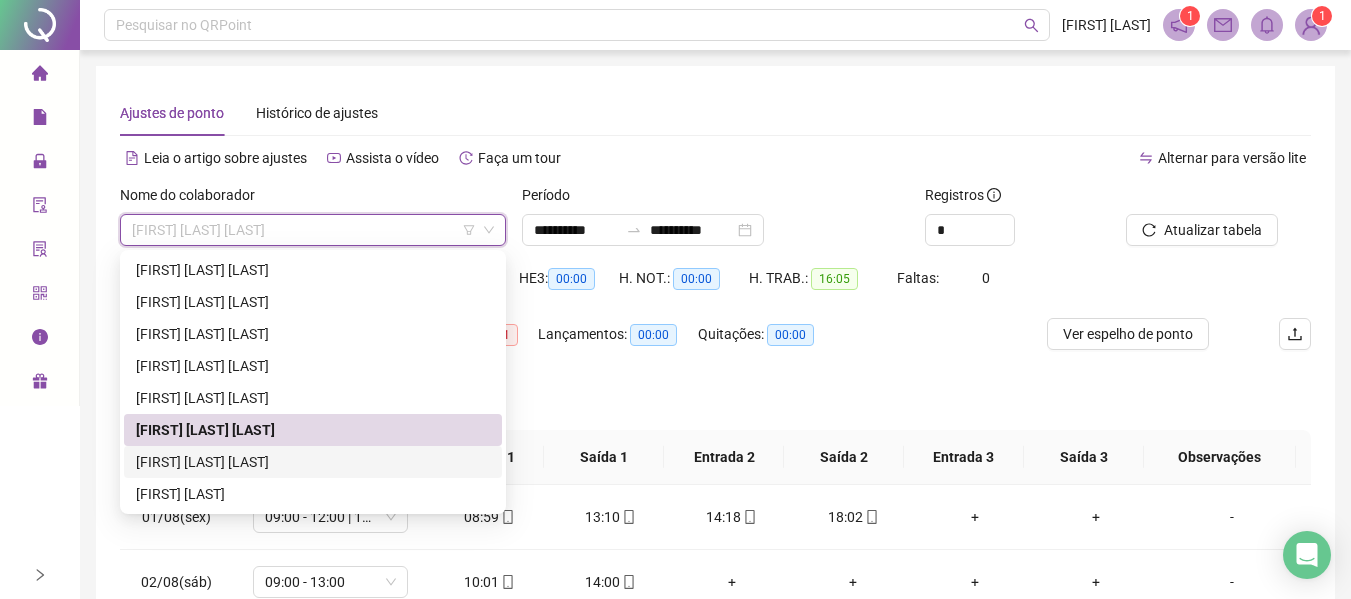 click on "[FIRST] [LAST] [LAST]" at bounding box center (313, 462) 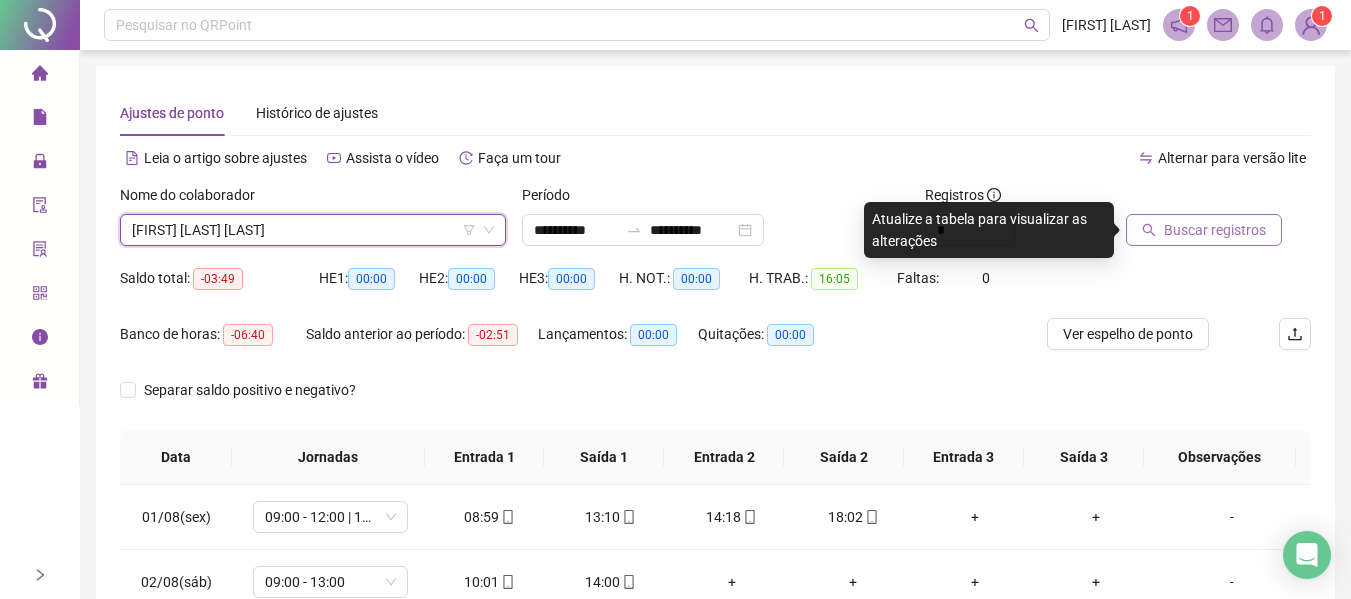 click on "Buscar registros" at bounding box center (1204, 230) 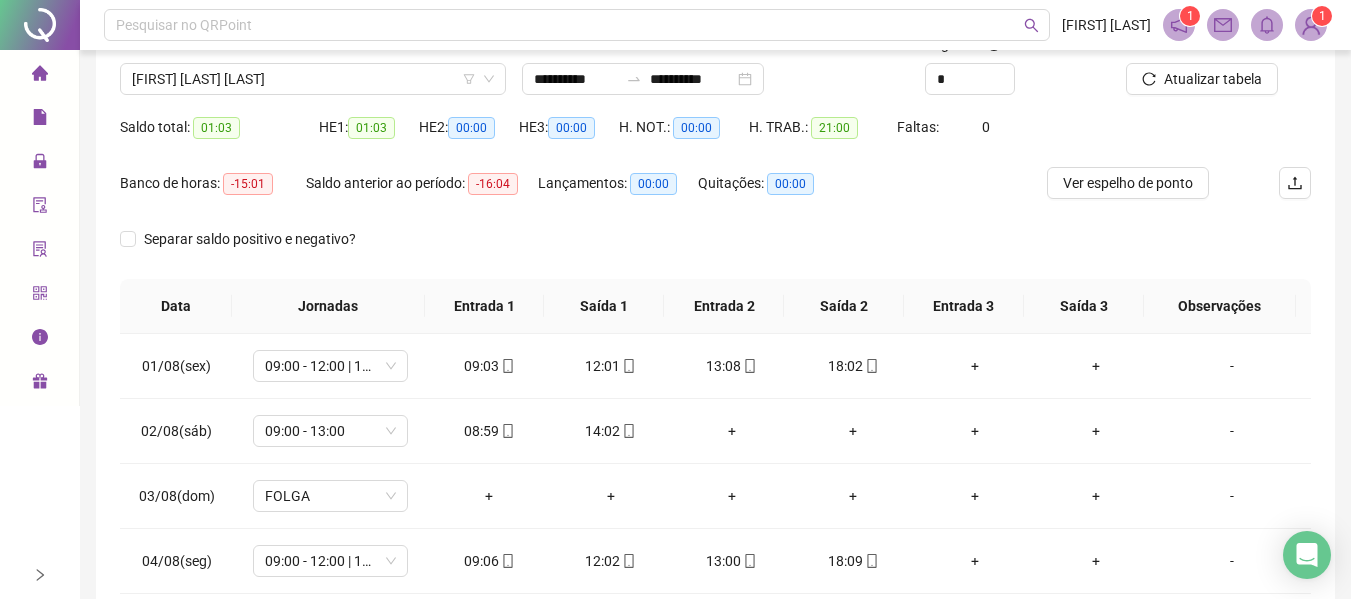 scroll, scrollTop: 0, scrollLeft: 0, axis: both 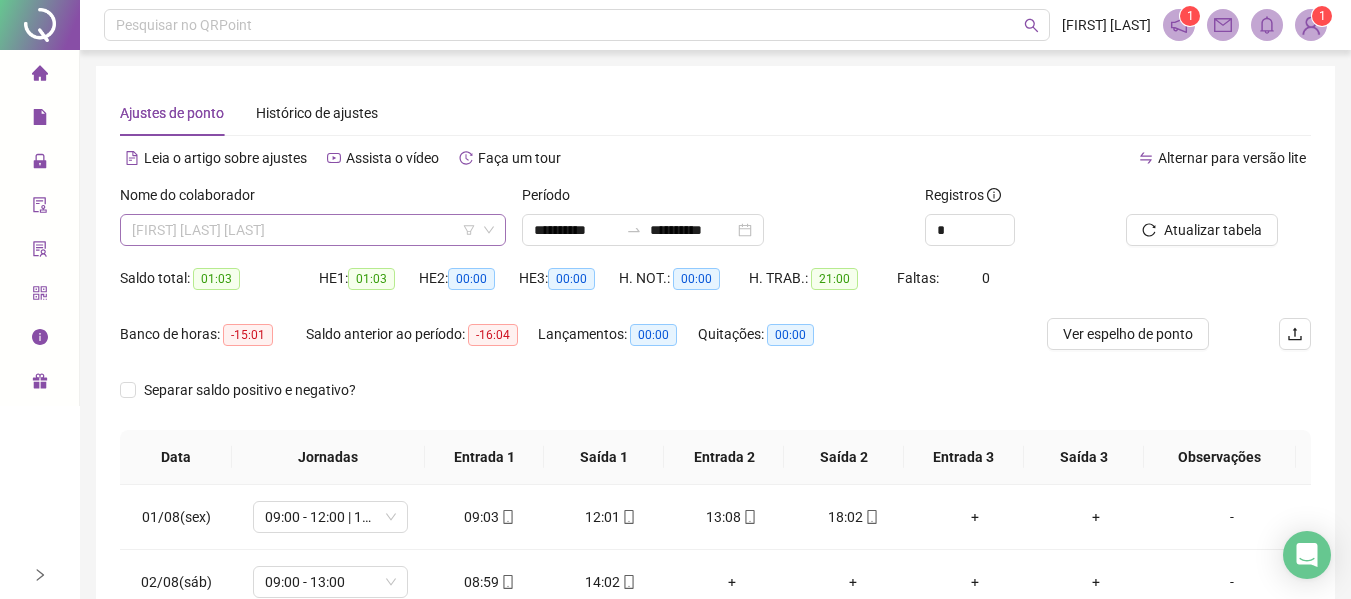 click on "[FIRST] [LAST] [LAST]" at bounding box center [313, 230] 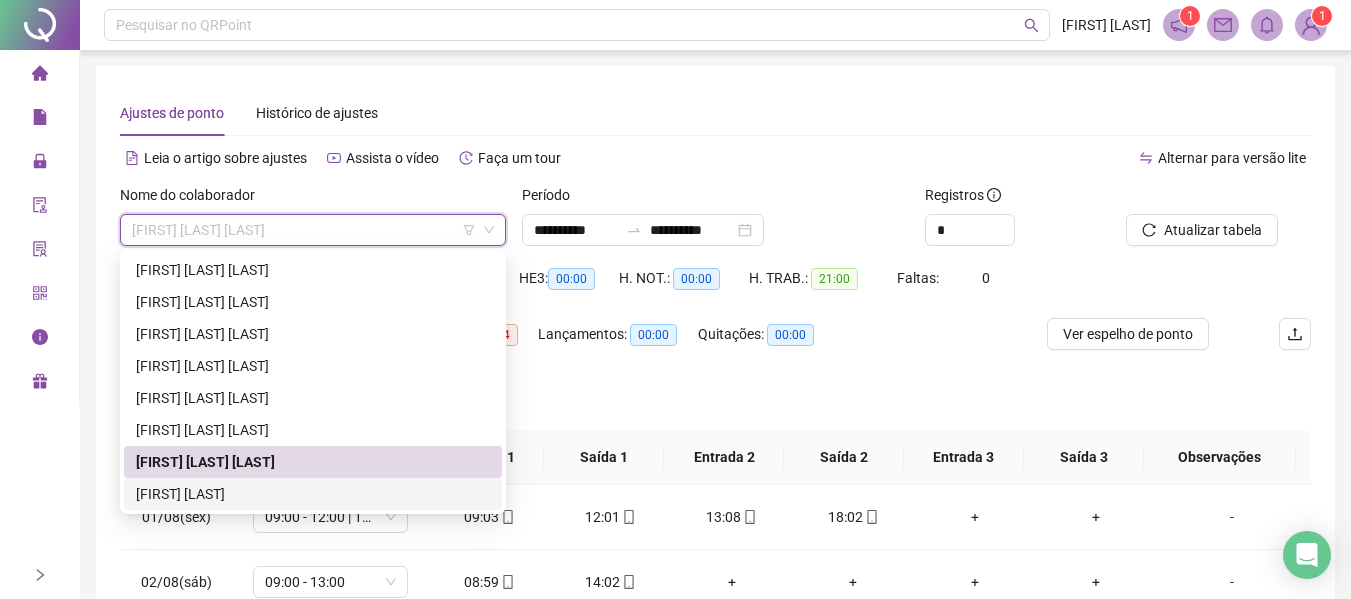 click on "[FIRST] [LAST]" at bounding box center [313, 494] 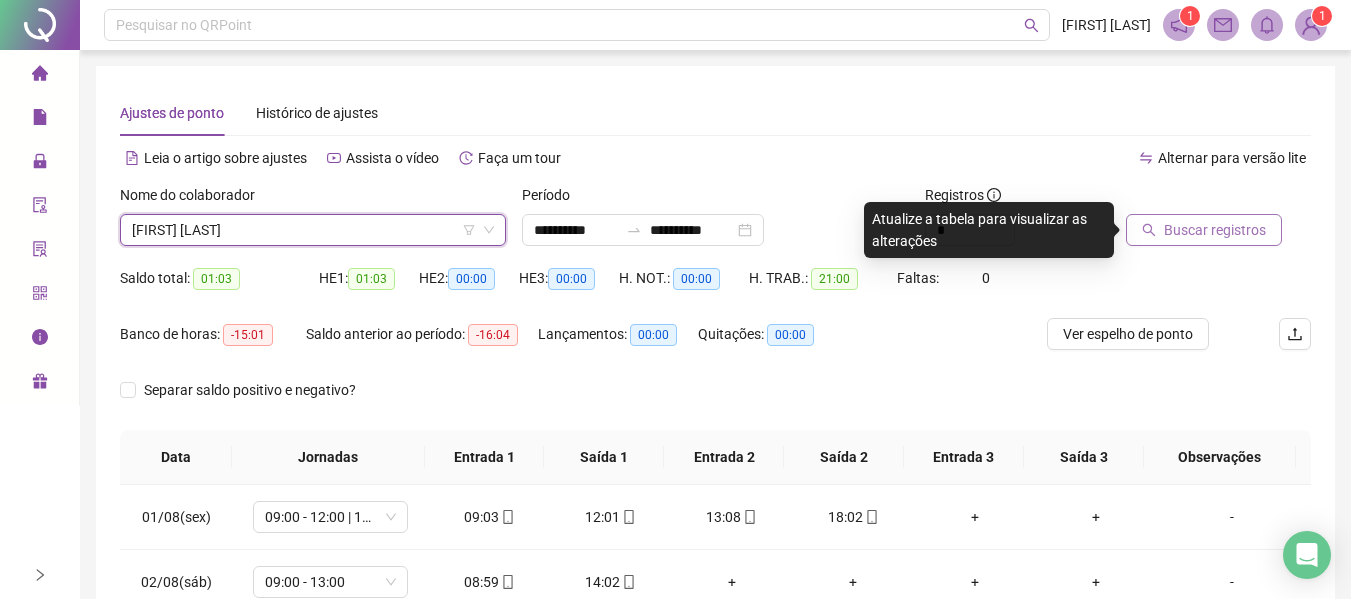 click on "Buscar registros" at bounding box center (1215, 230) 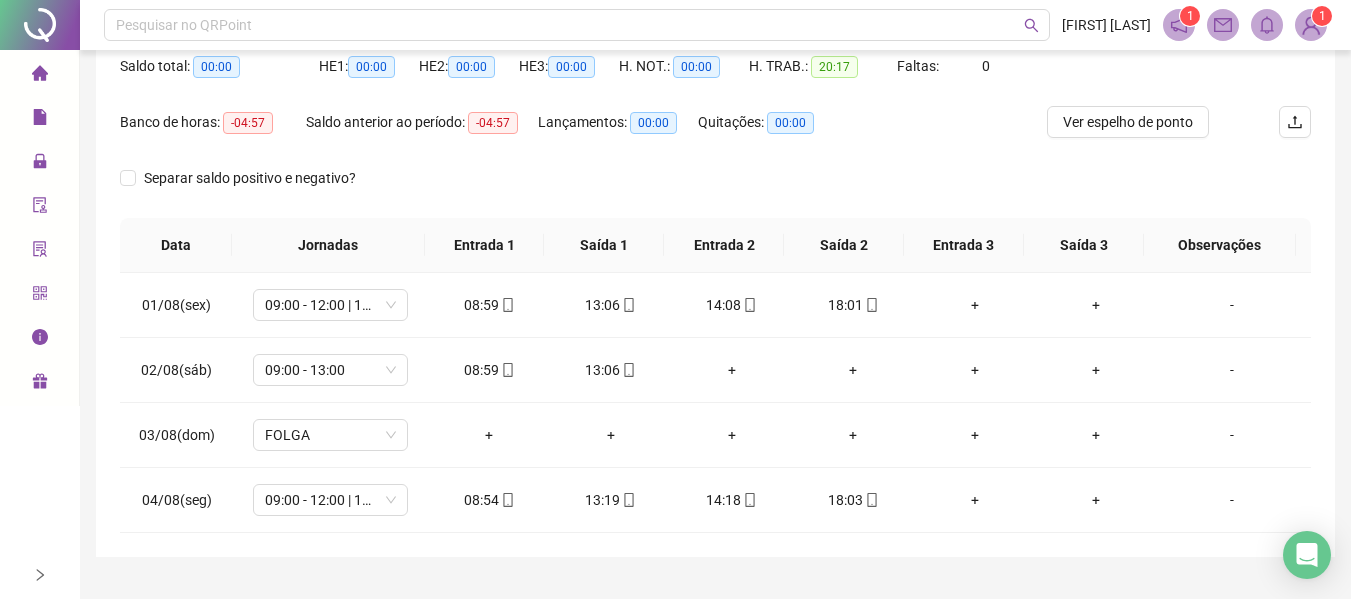 scroll, scrollTop: 256, scrollLeft: 0, axis: vertical 